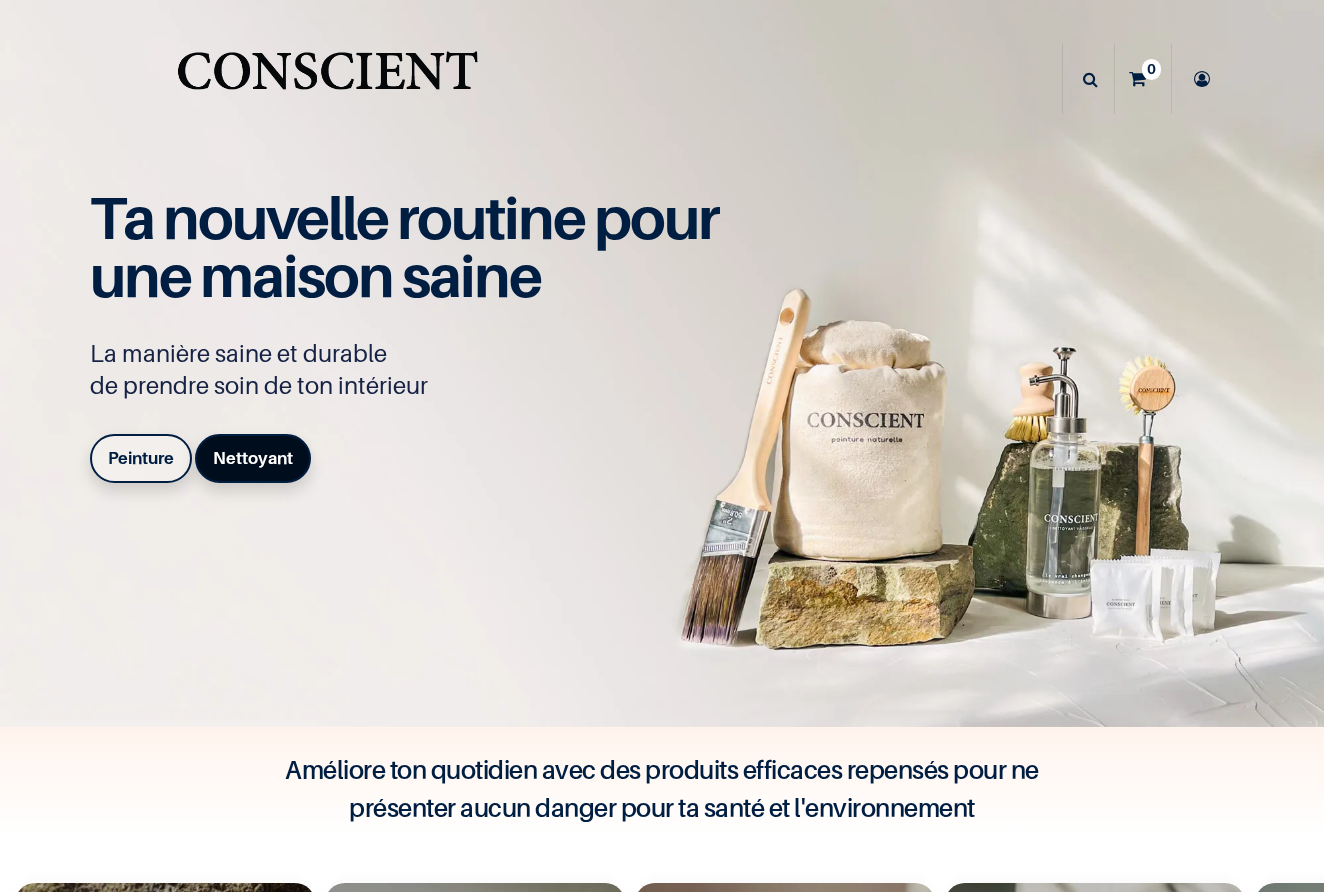 scroll, scrollTop: 0, scrollLeft: 0, axis: both 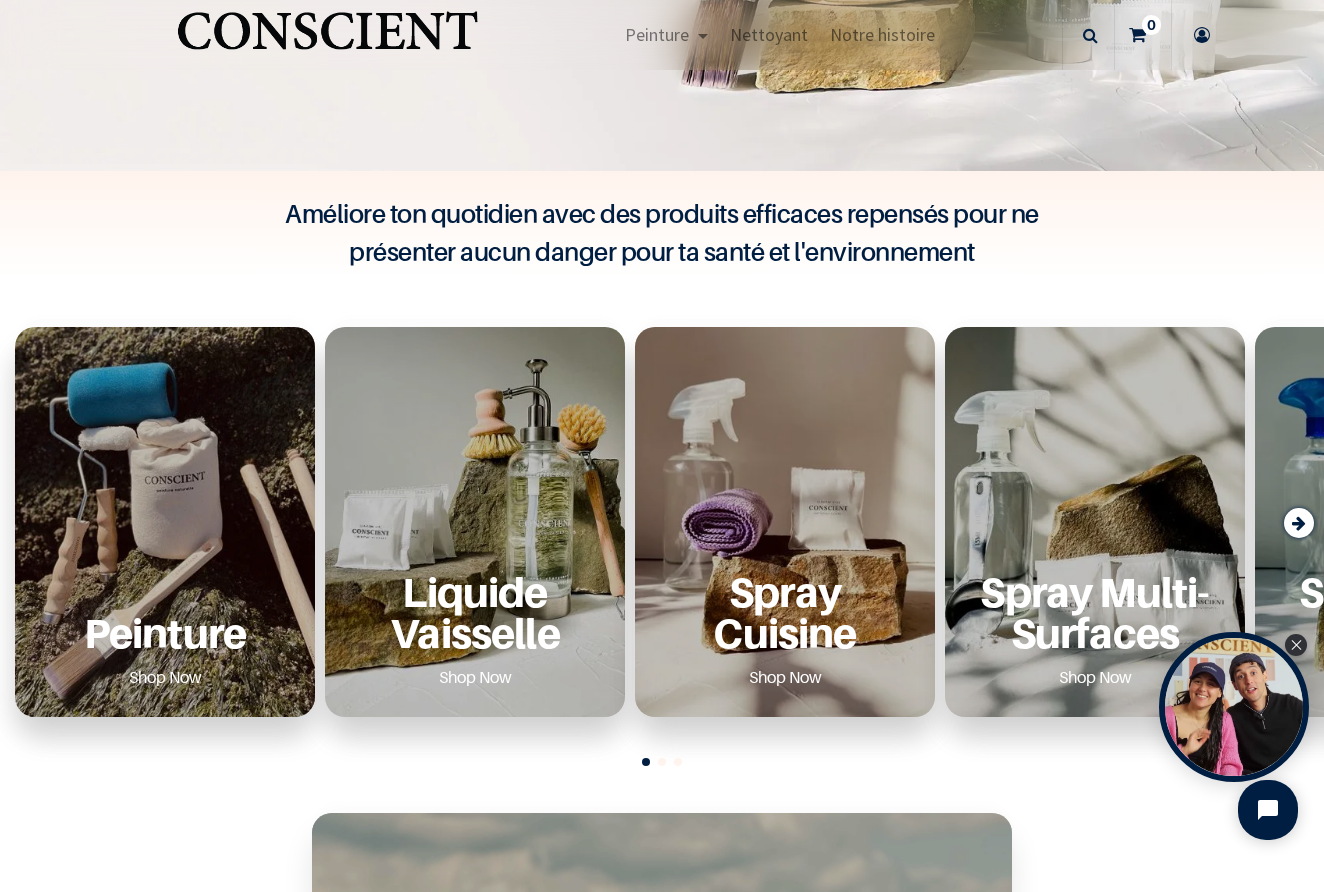 click on "Peinture
Shop Now" at bounding box center (165, 522) 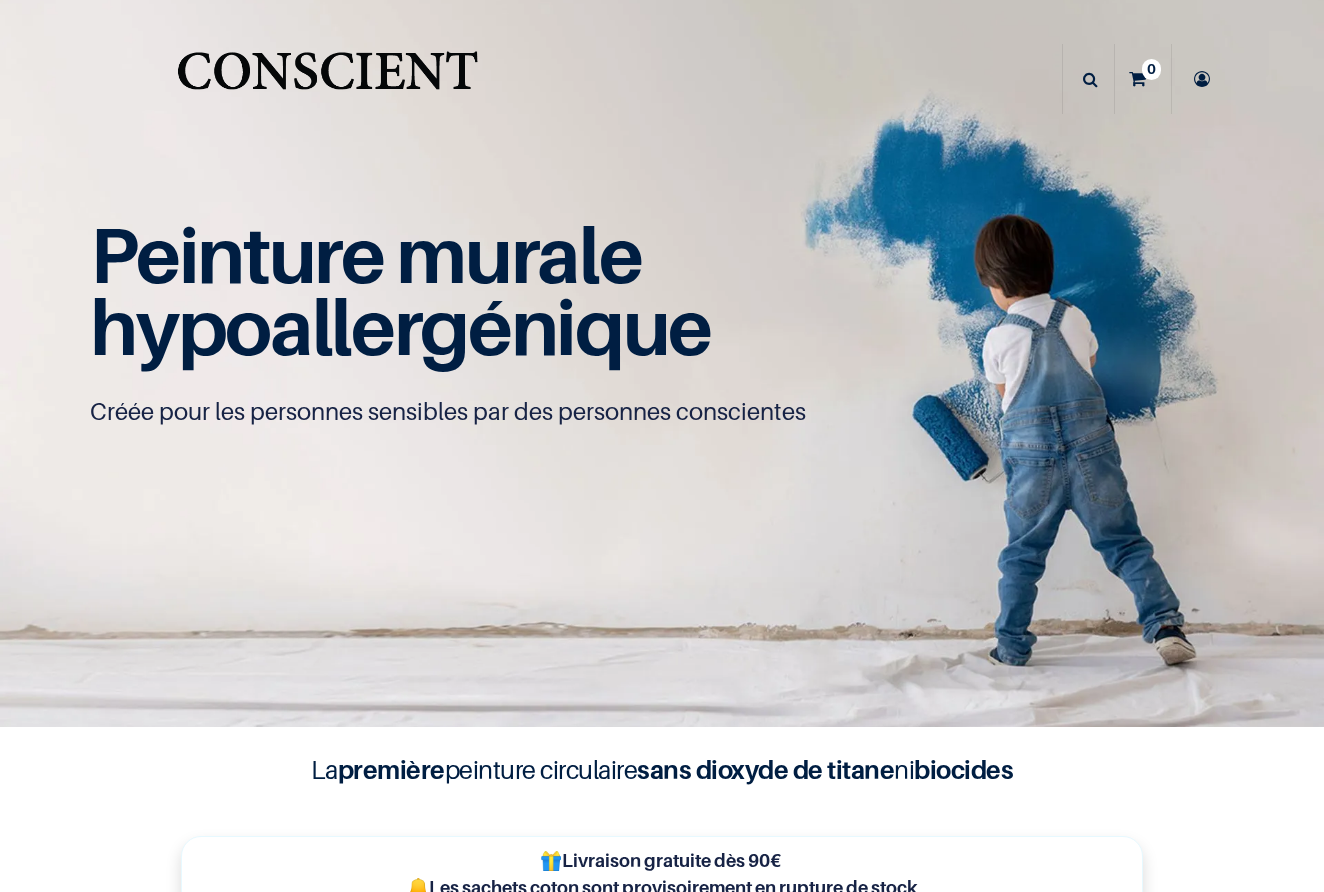 scroll, scrollTop: 0, scrollLeft: 0, axis: both 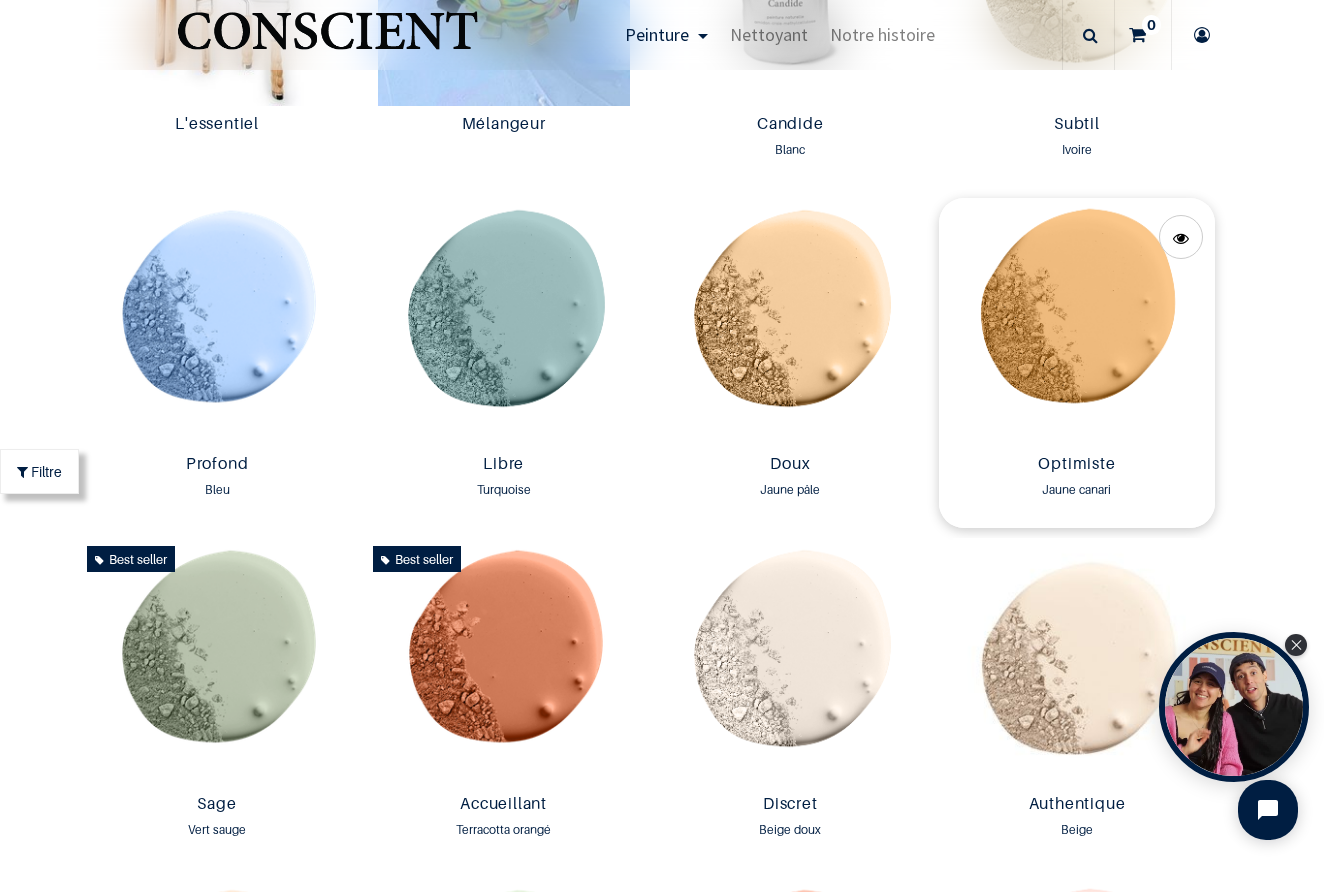 click at bounding box center (1077, 322) 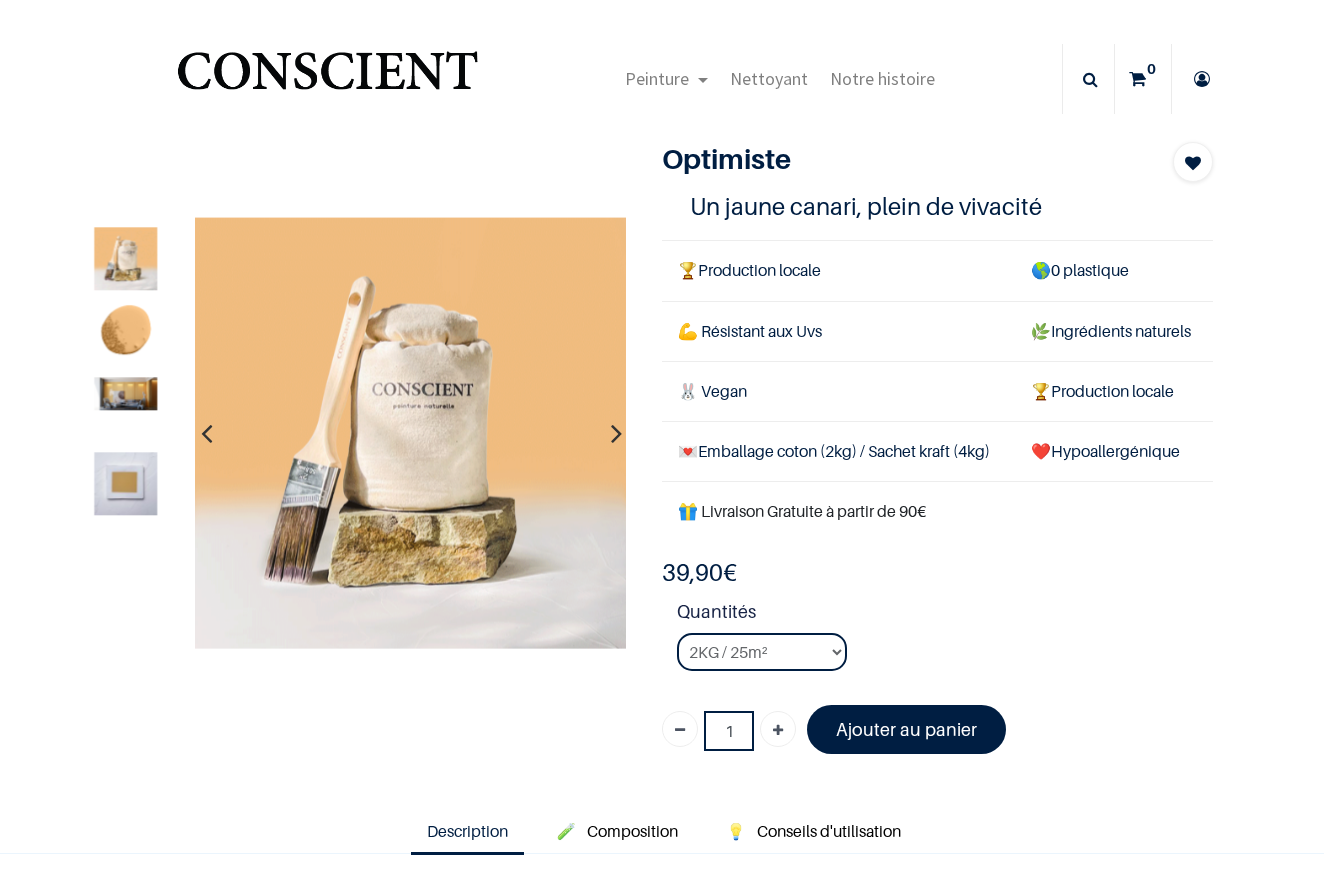scroll, scrollTop: 0, scrollLeft: 0, axis: both 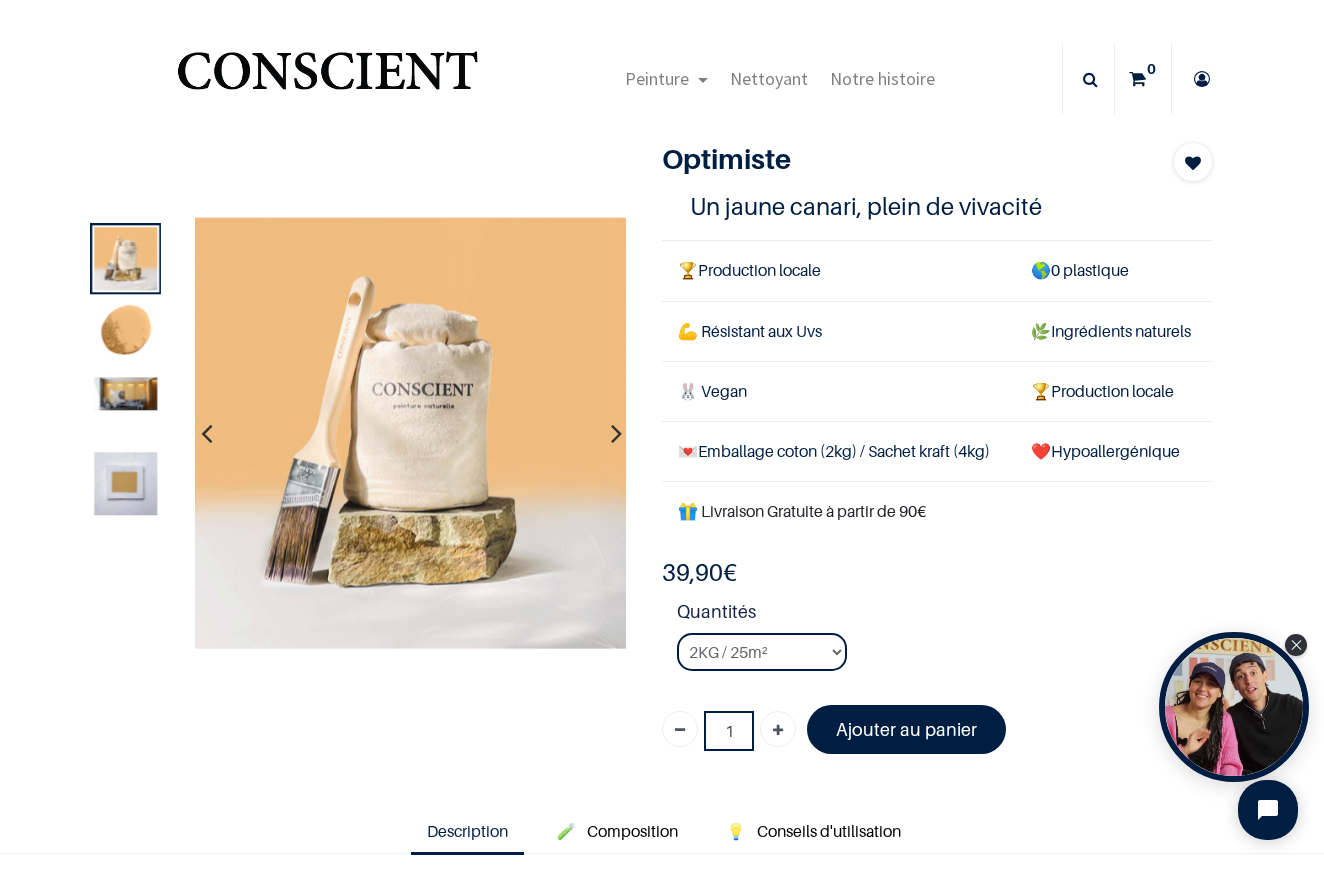click at bounding box center (125, 393) 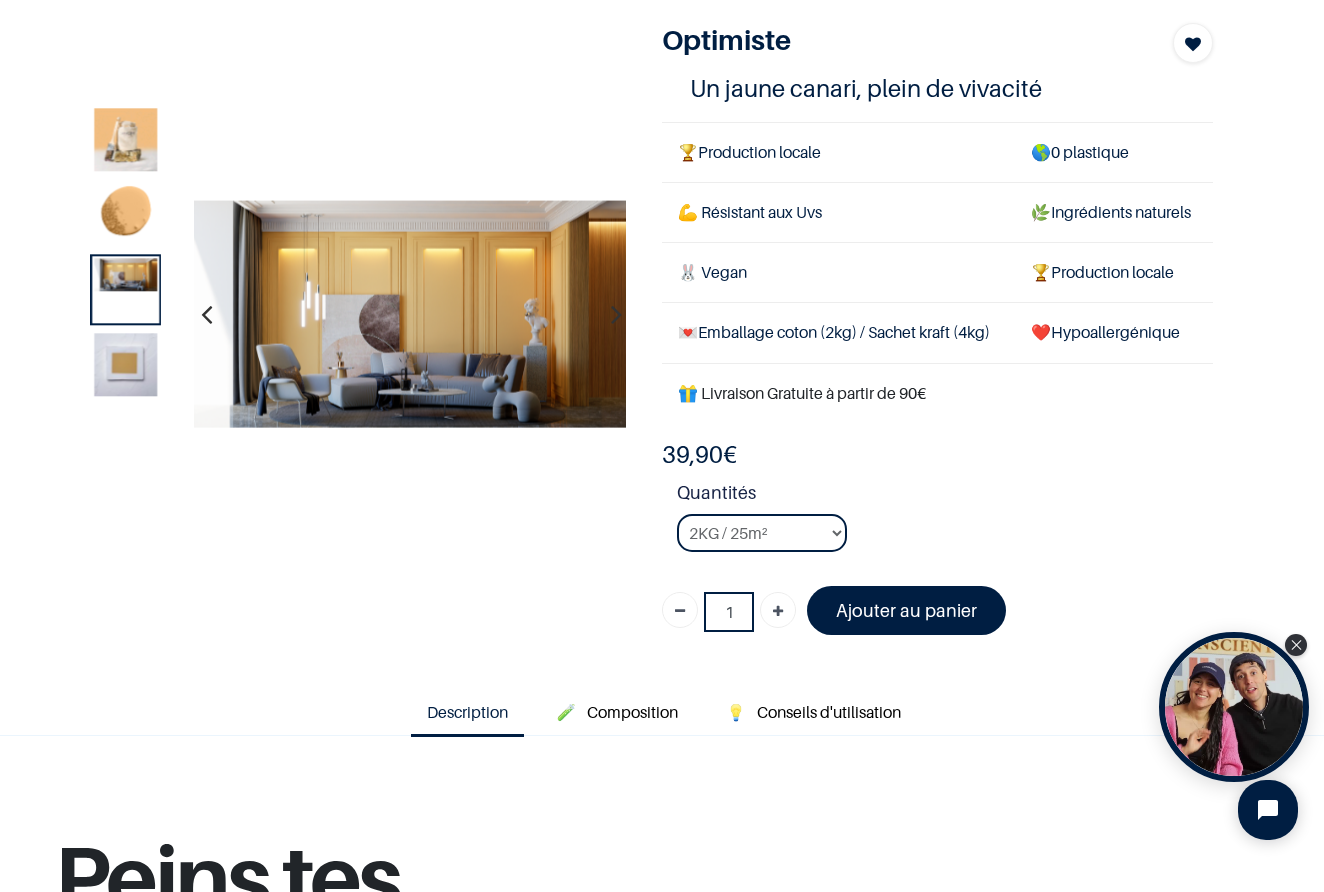 scroll, scrollTop: 390, scrollLeft: 0, axis: vertical 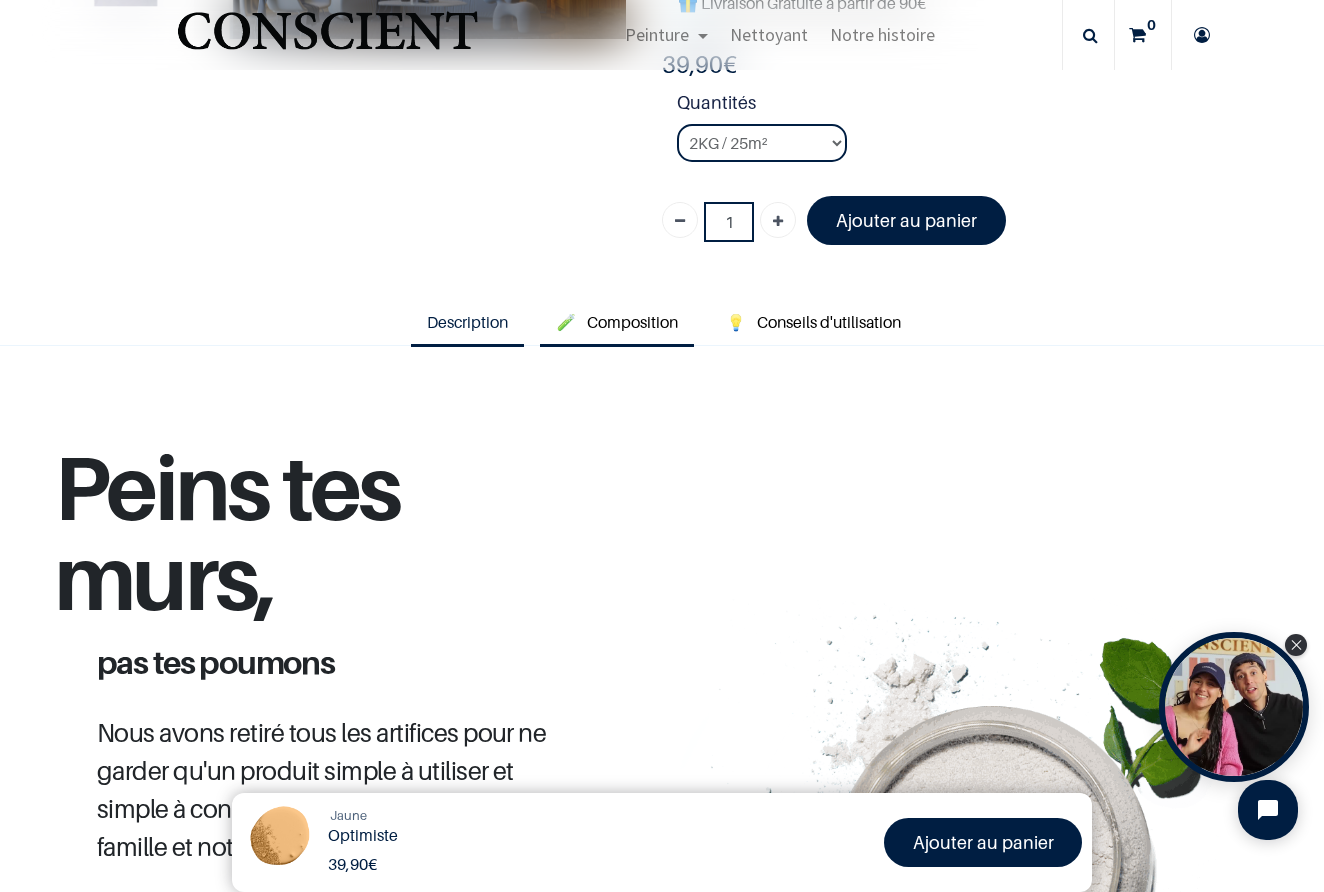 click on "Composition" at bounding box center [632, 322] 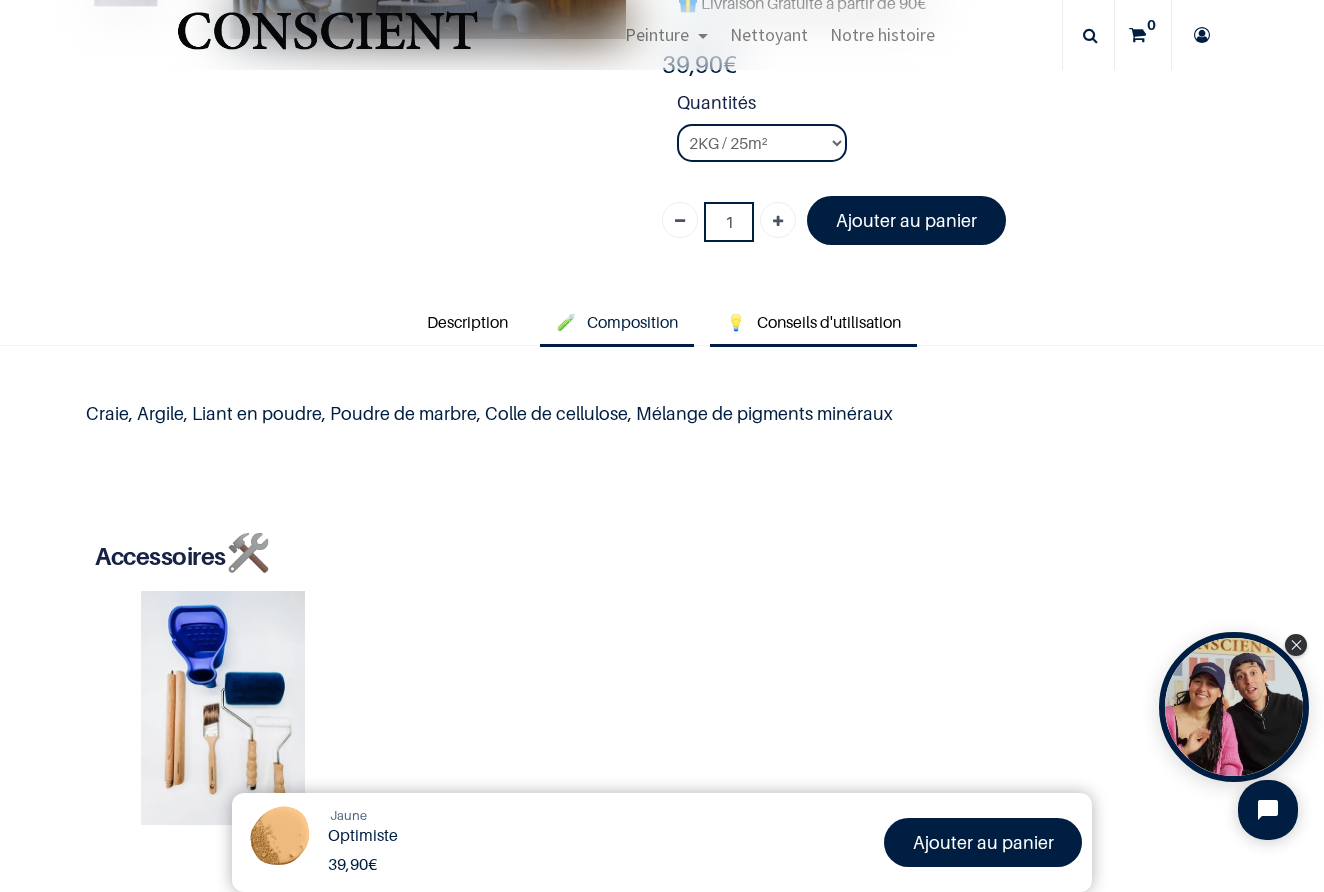 click on "Conseils d'utilisation" at bounding box center (829, 322) 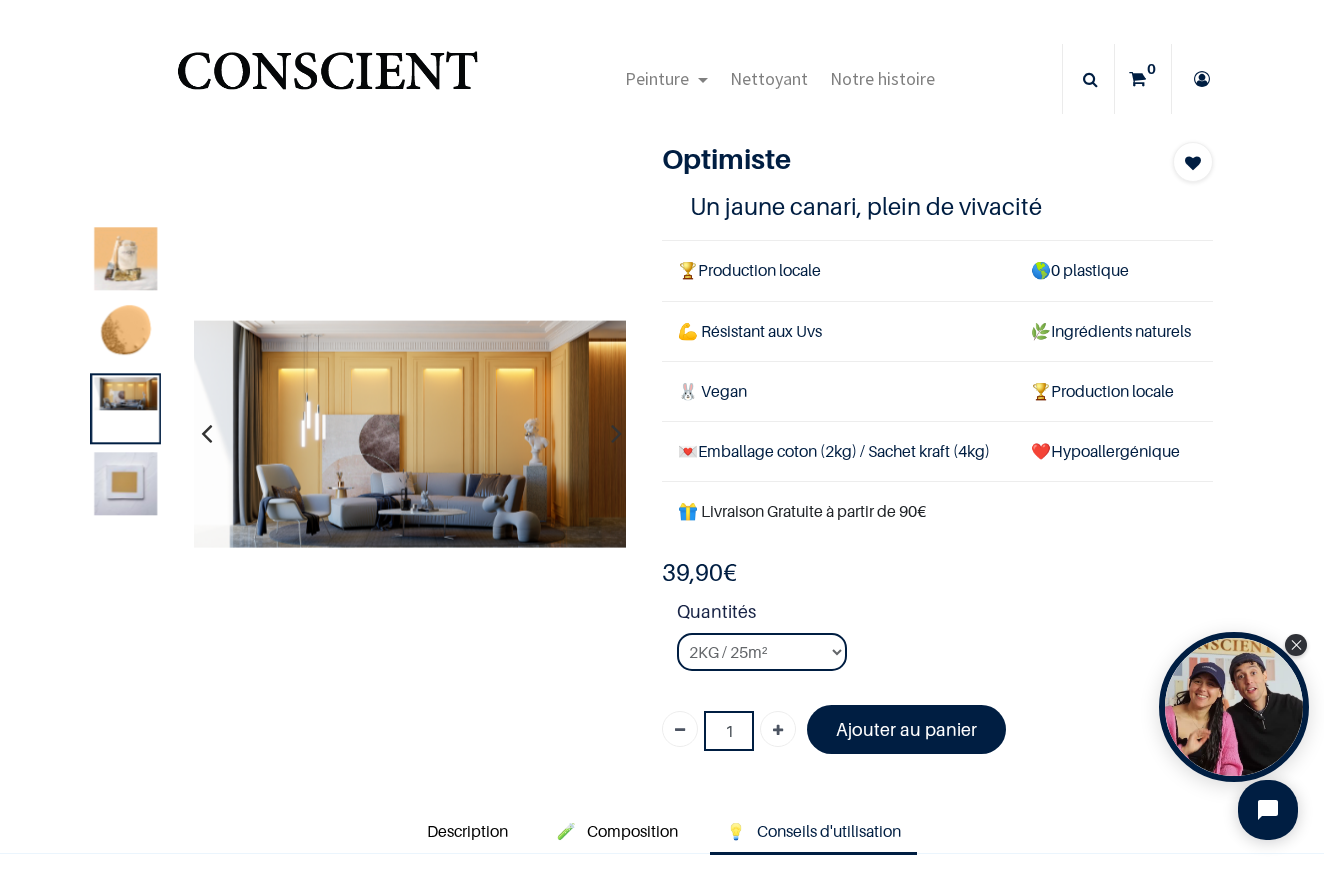scroll, scrollTop: 0, scrollLeft: 0, axis: both 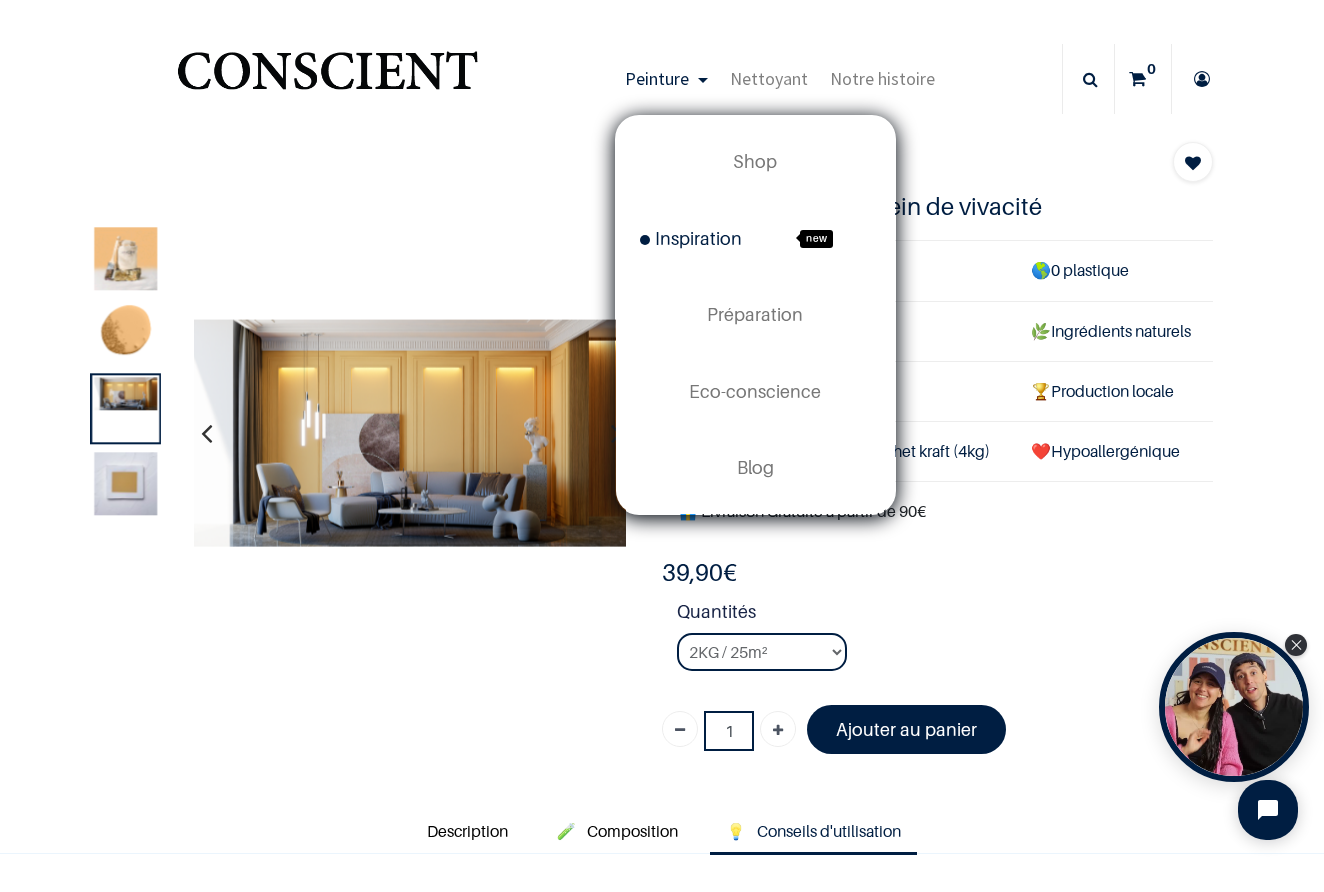 click on "Inspiration
new" at bounding box center (755, 239) 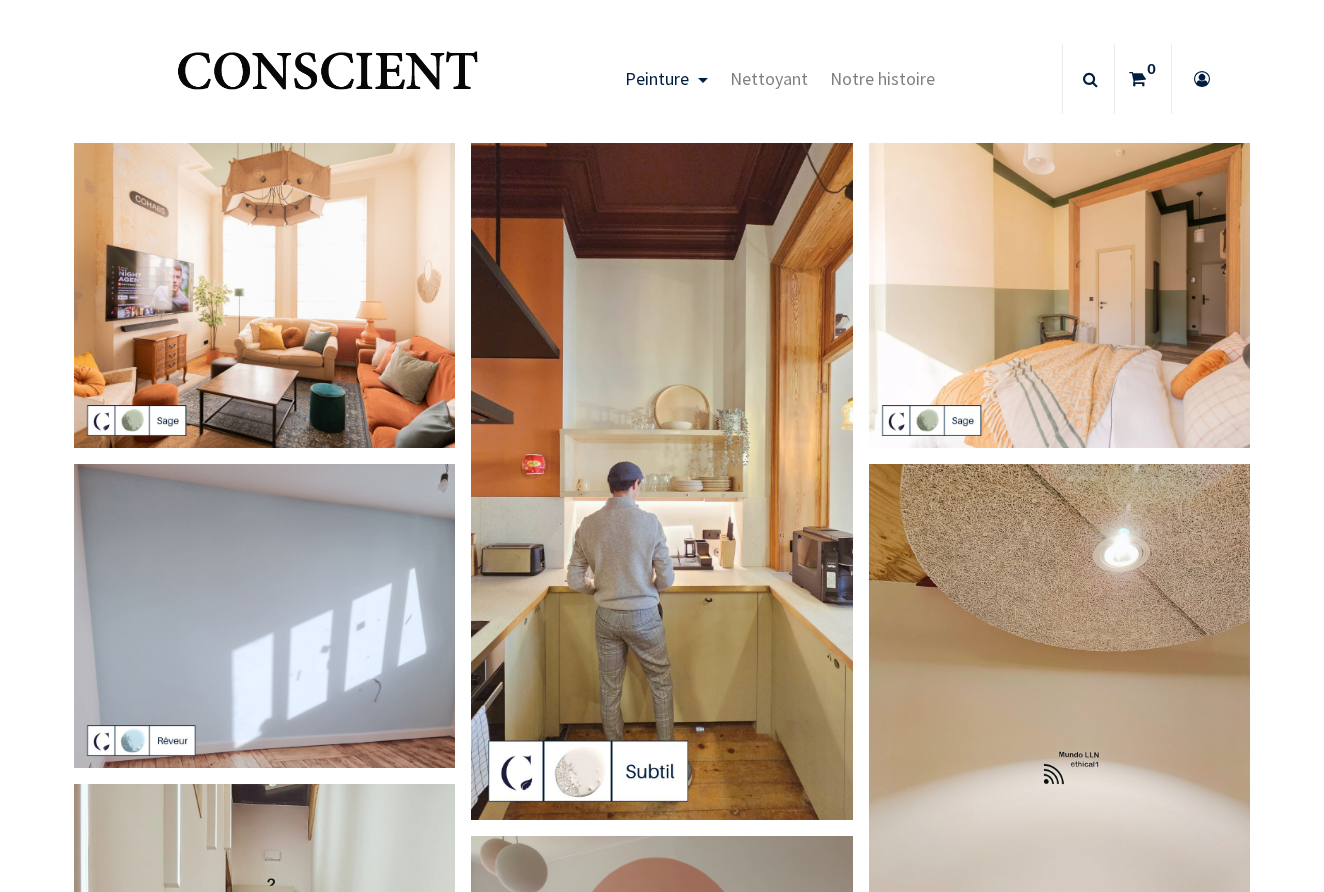scroll, scrollTop: 0, scrollLeft: 0, axis: both 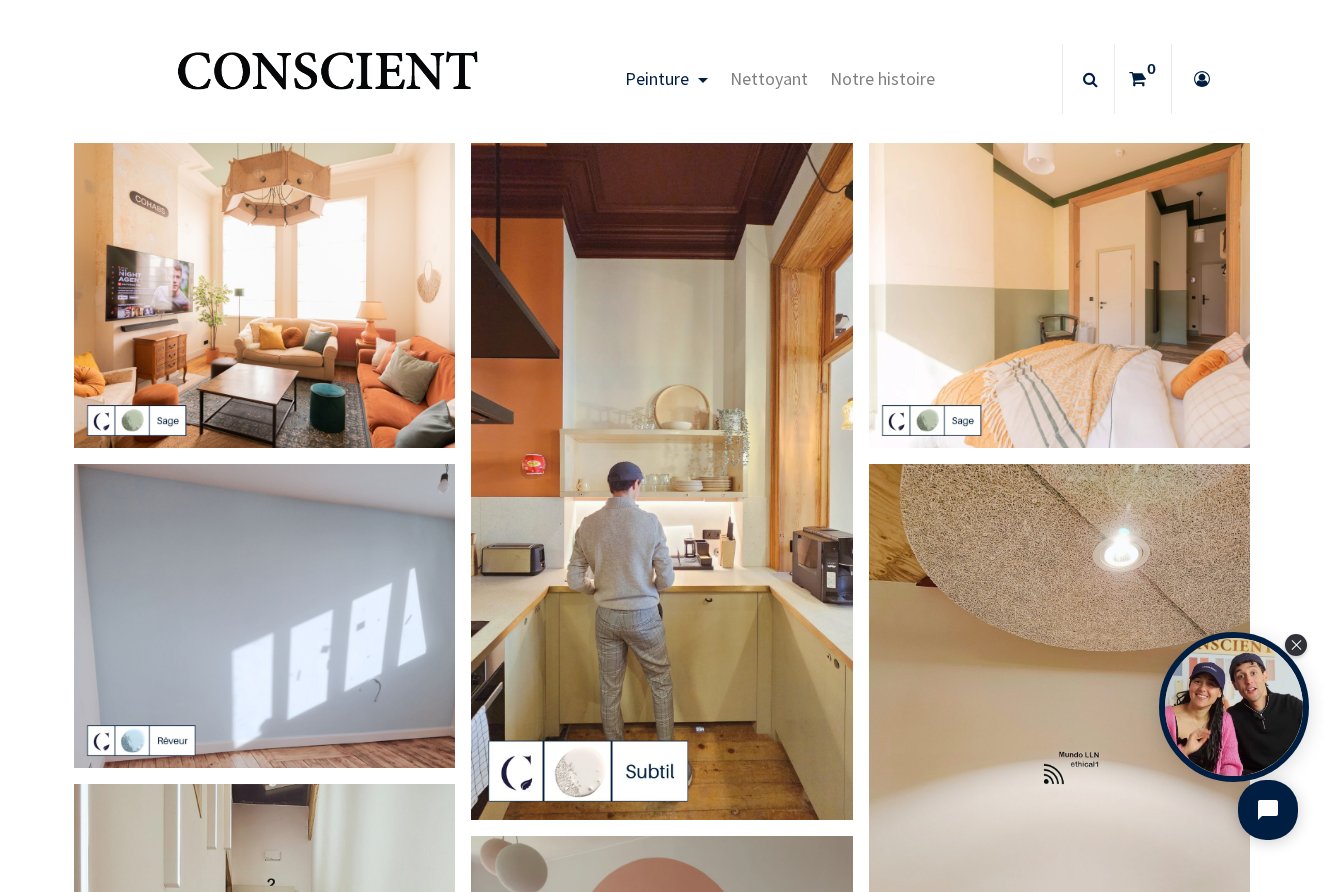 click at bounding box center (1059, 295) 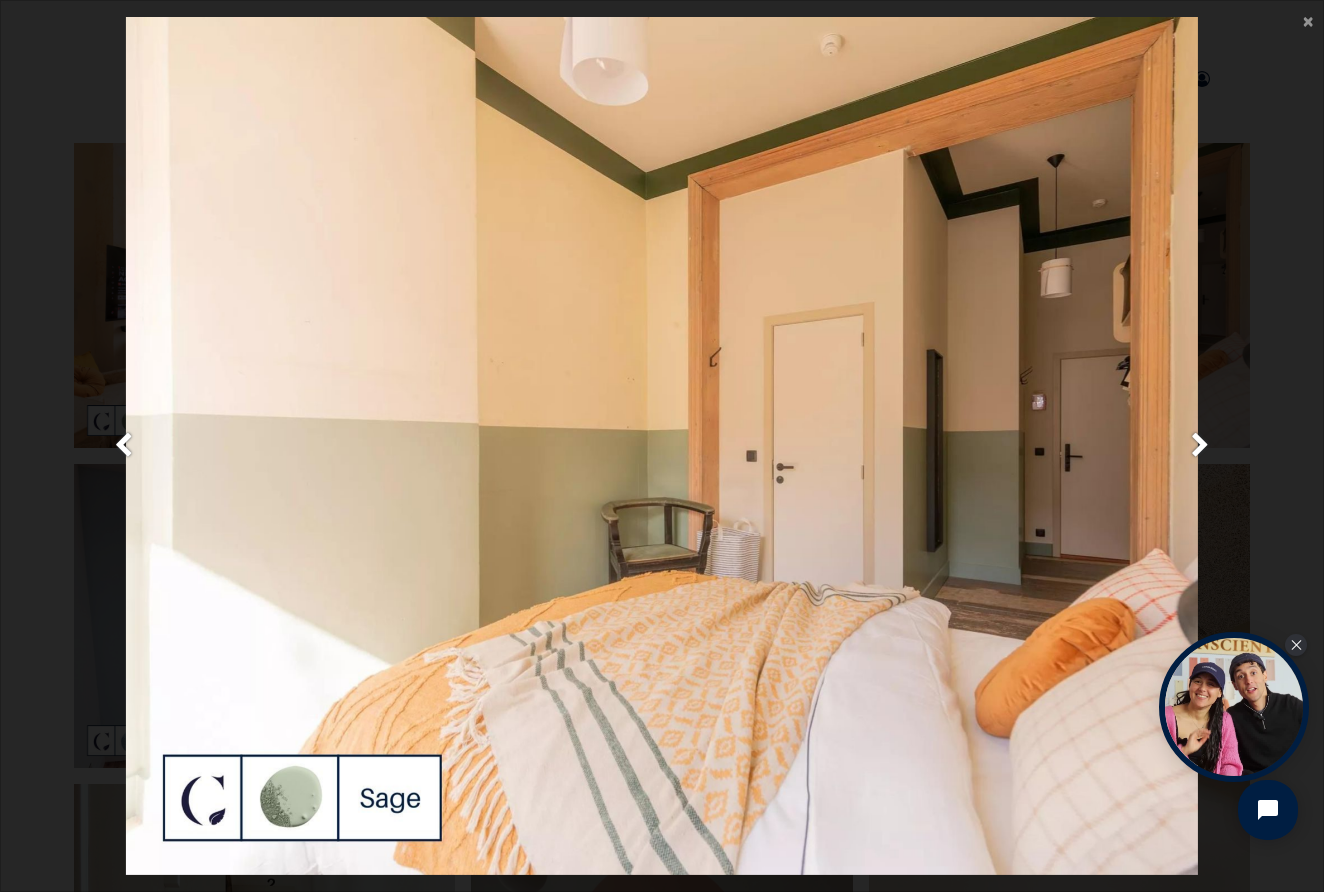 click on "× Fermer" at bounding box center (662, 446) 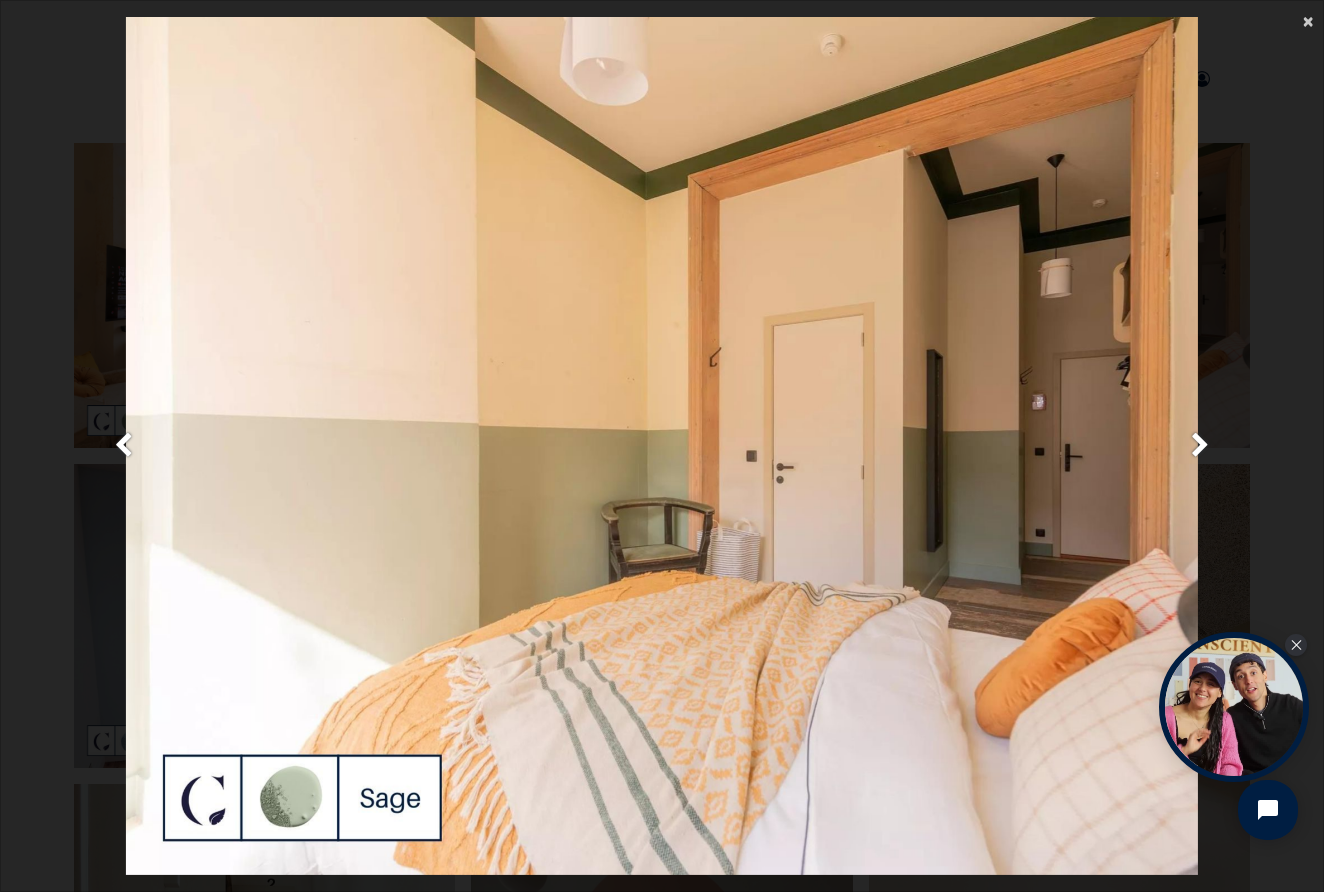 click on "×" at bounding box center (1308, 20) 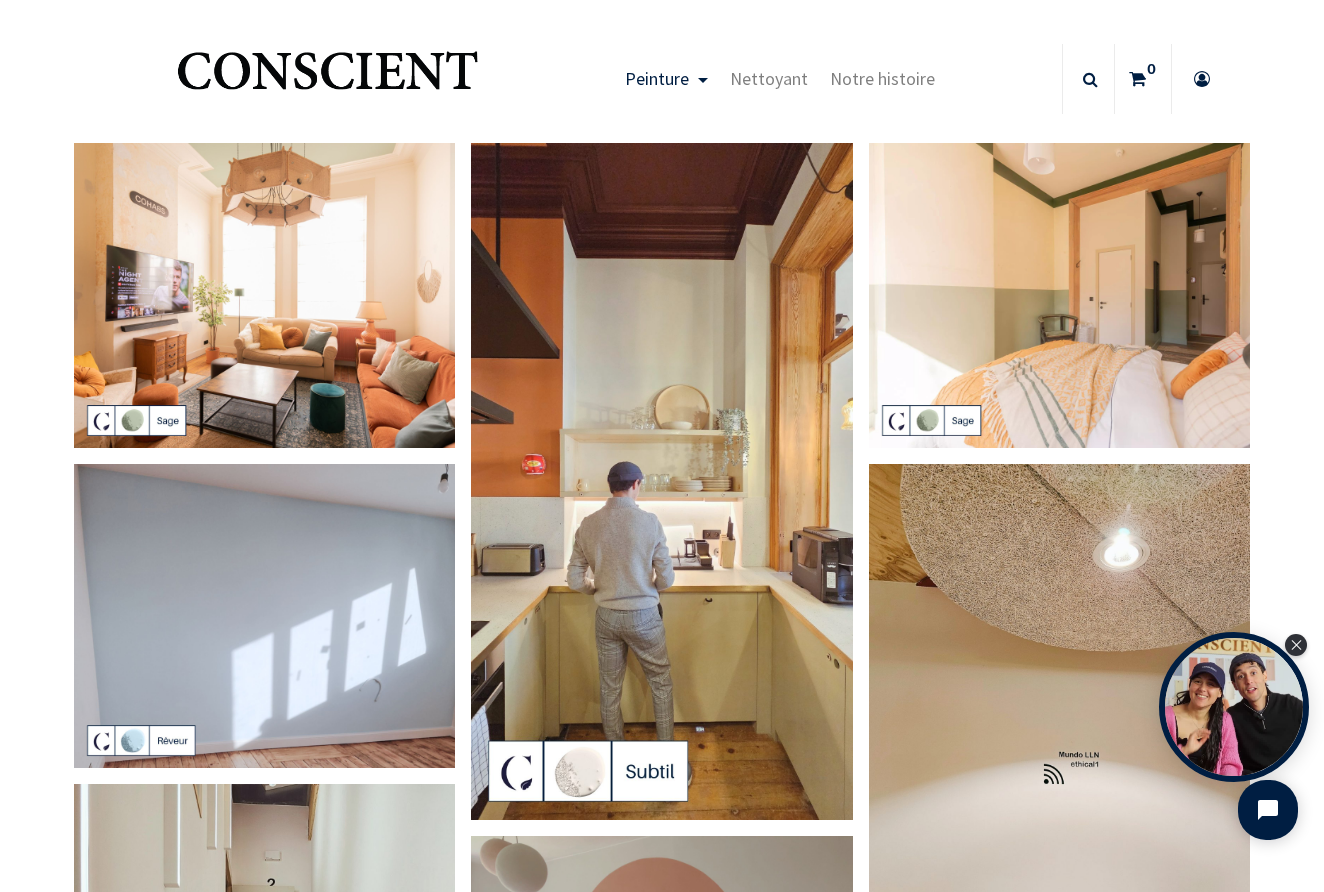 scroll, scrollTop: 545, scrollLeft: 0, axis: vertical 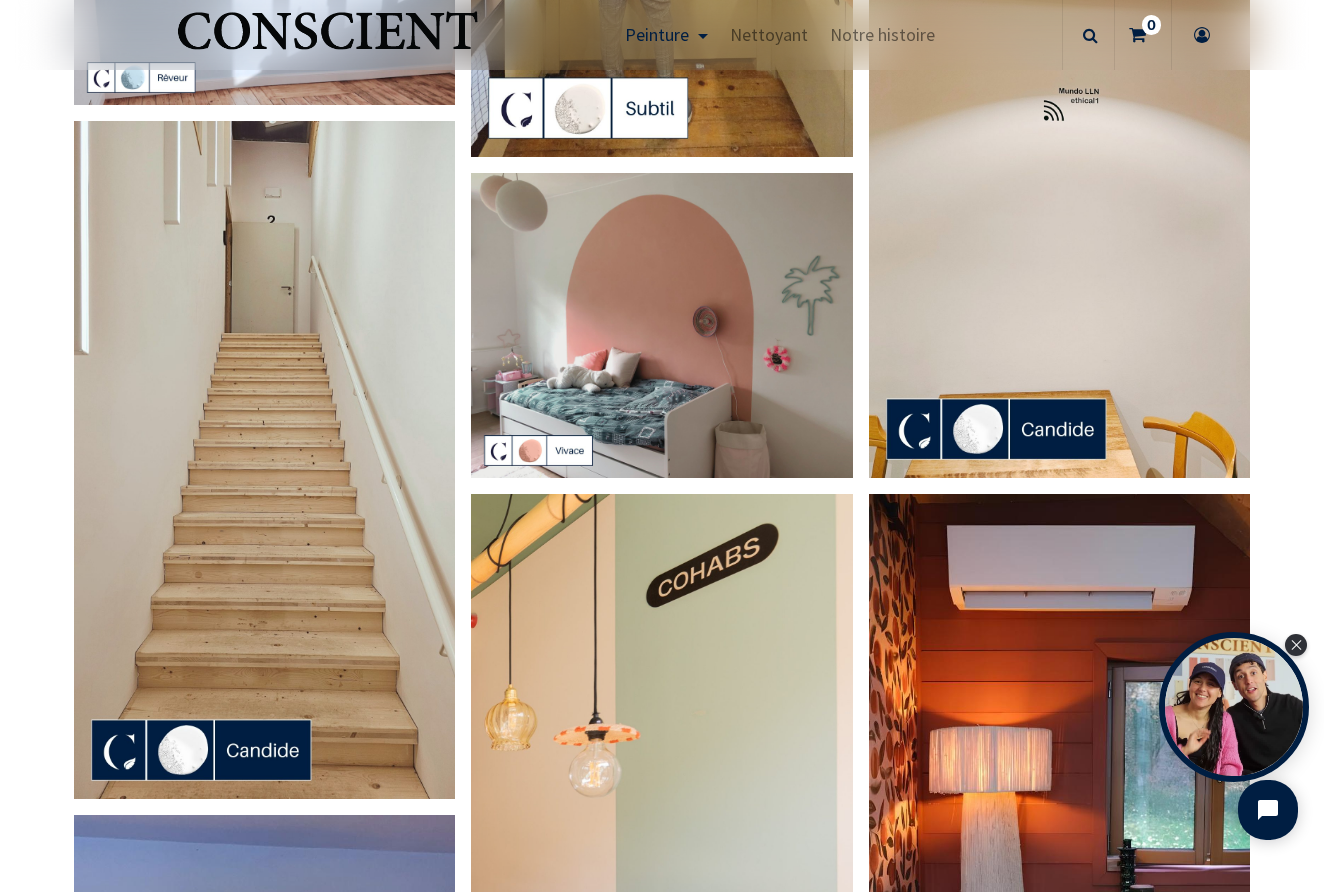 click at bounding box center [661, 325] 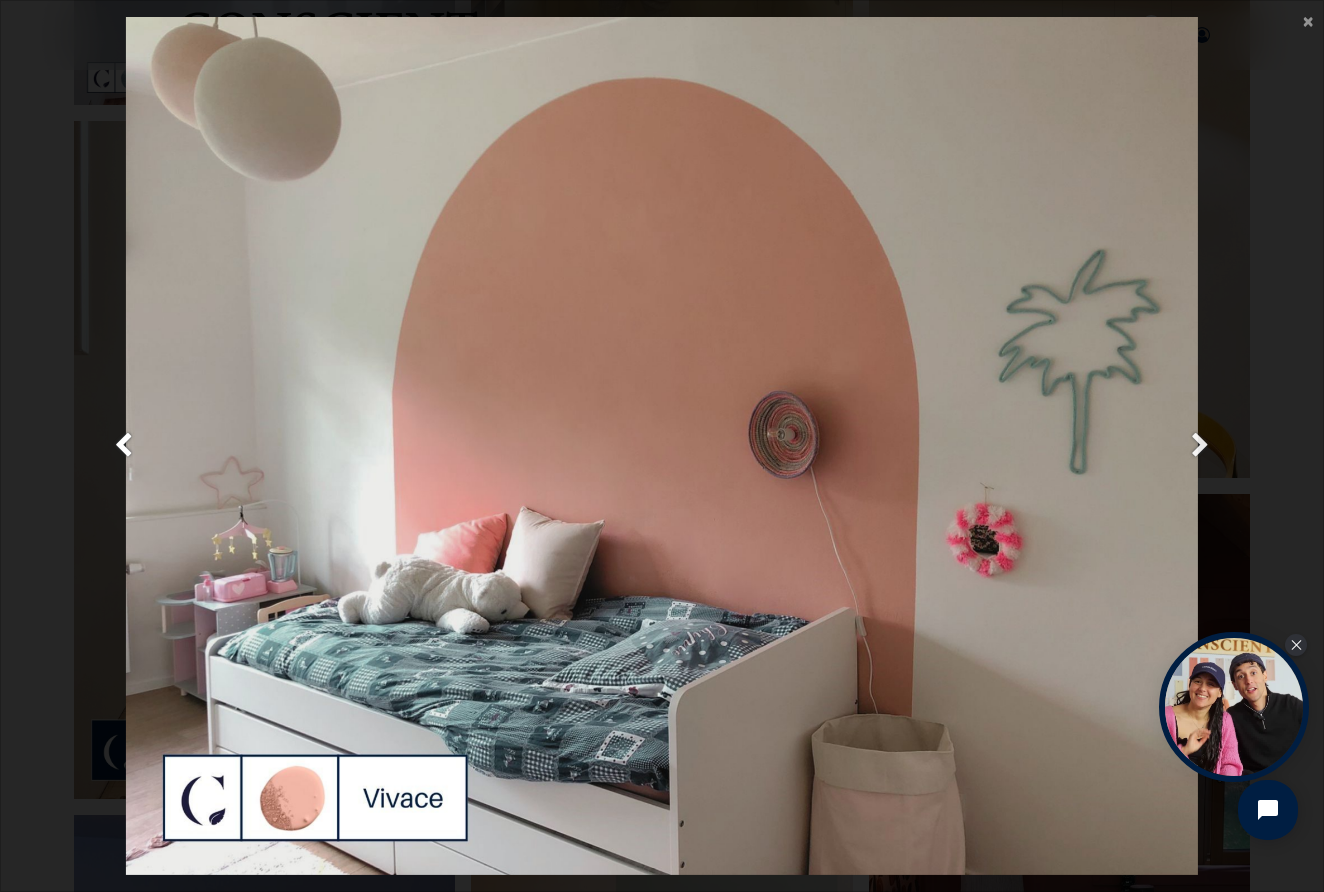 click at bounding box center [1200, 446] 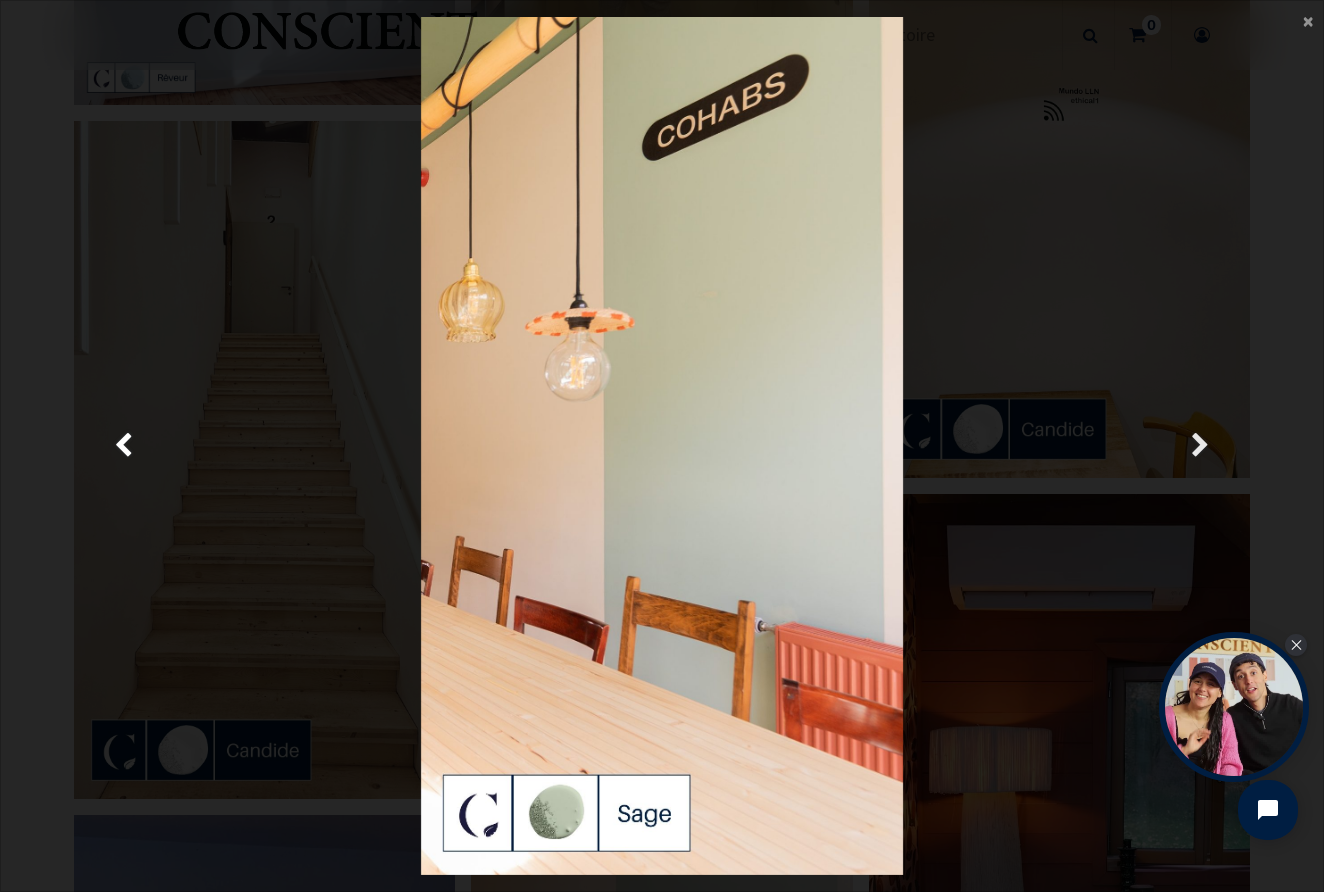 click at bounding box center (1200, 446) 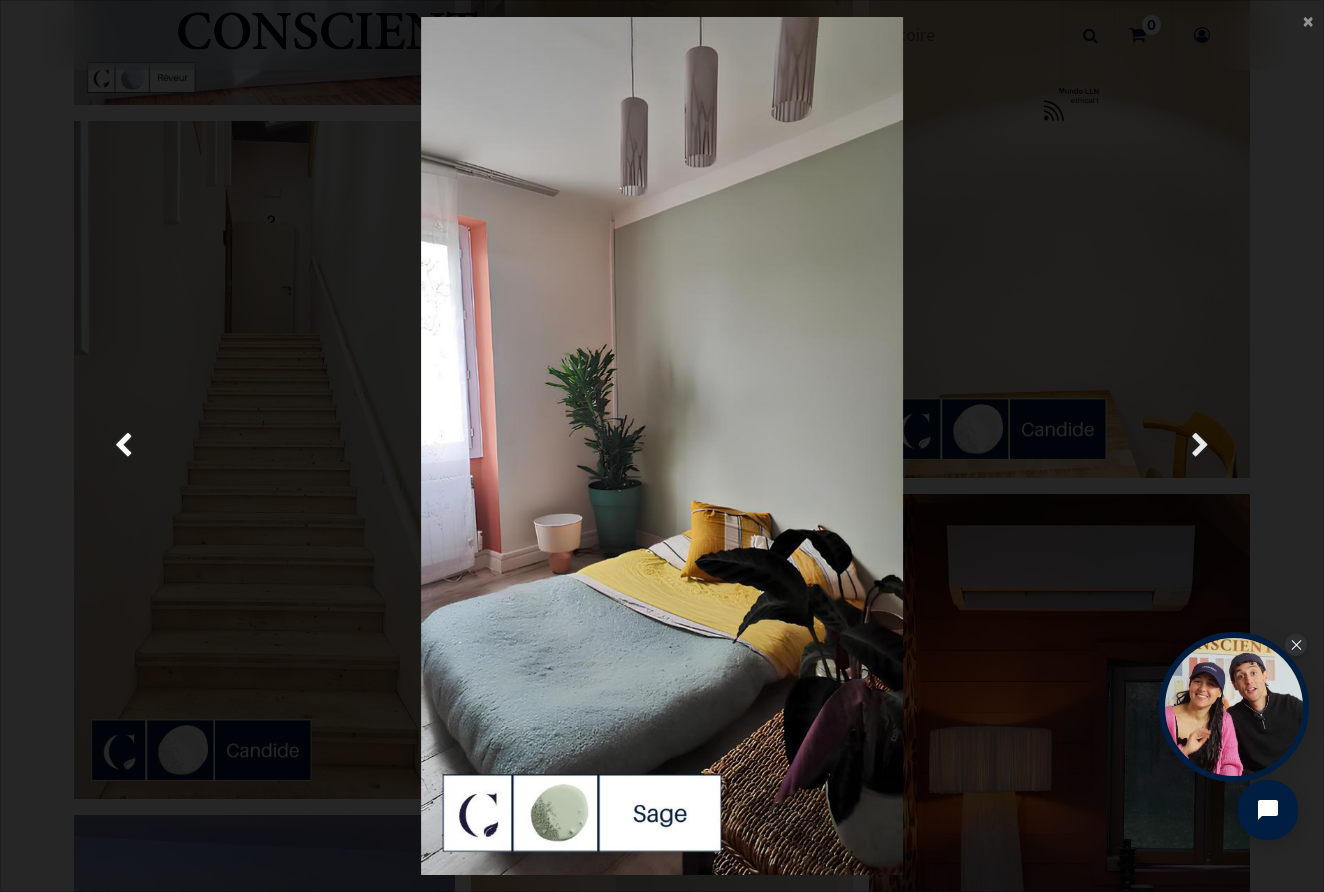 click at bounding box center (1200, 446) 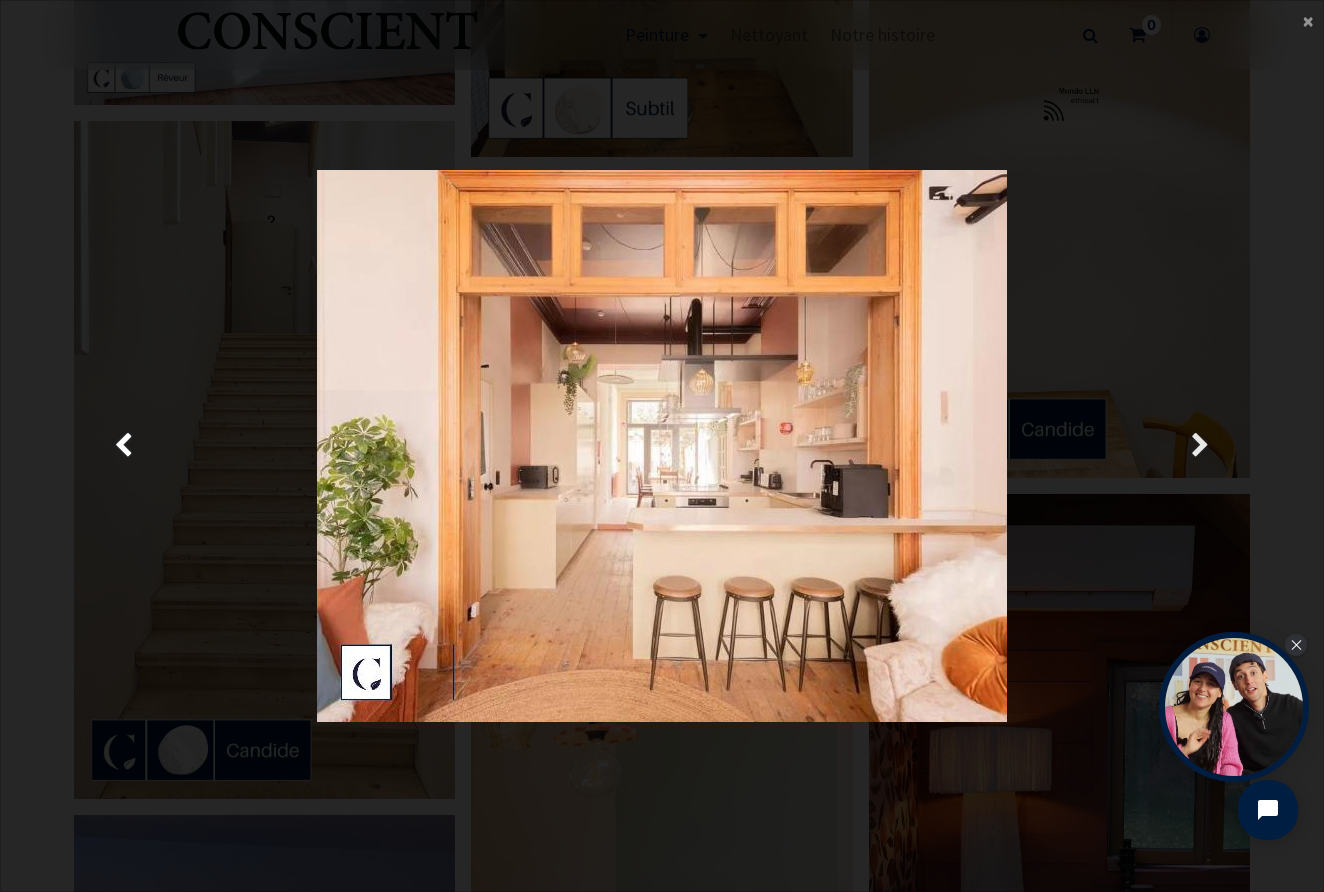 click at bounding box center (1200, 446) 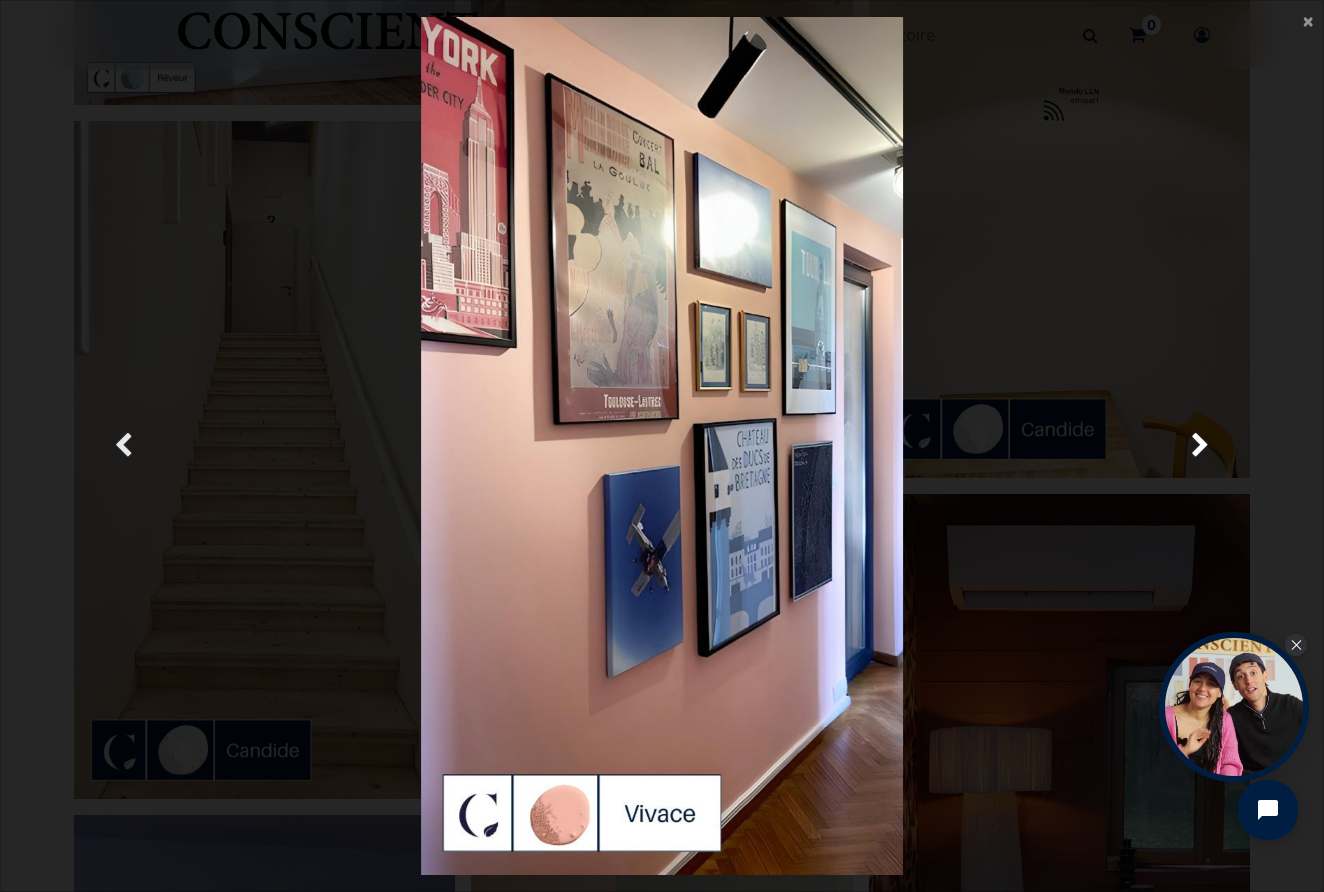 click at bounding box center (123, 446) 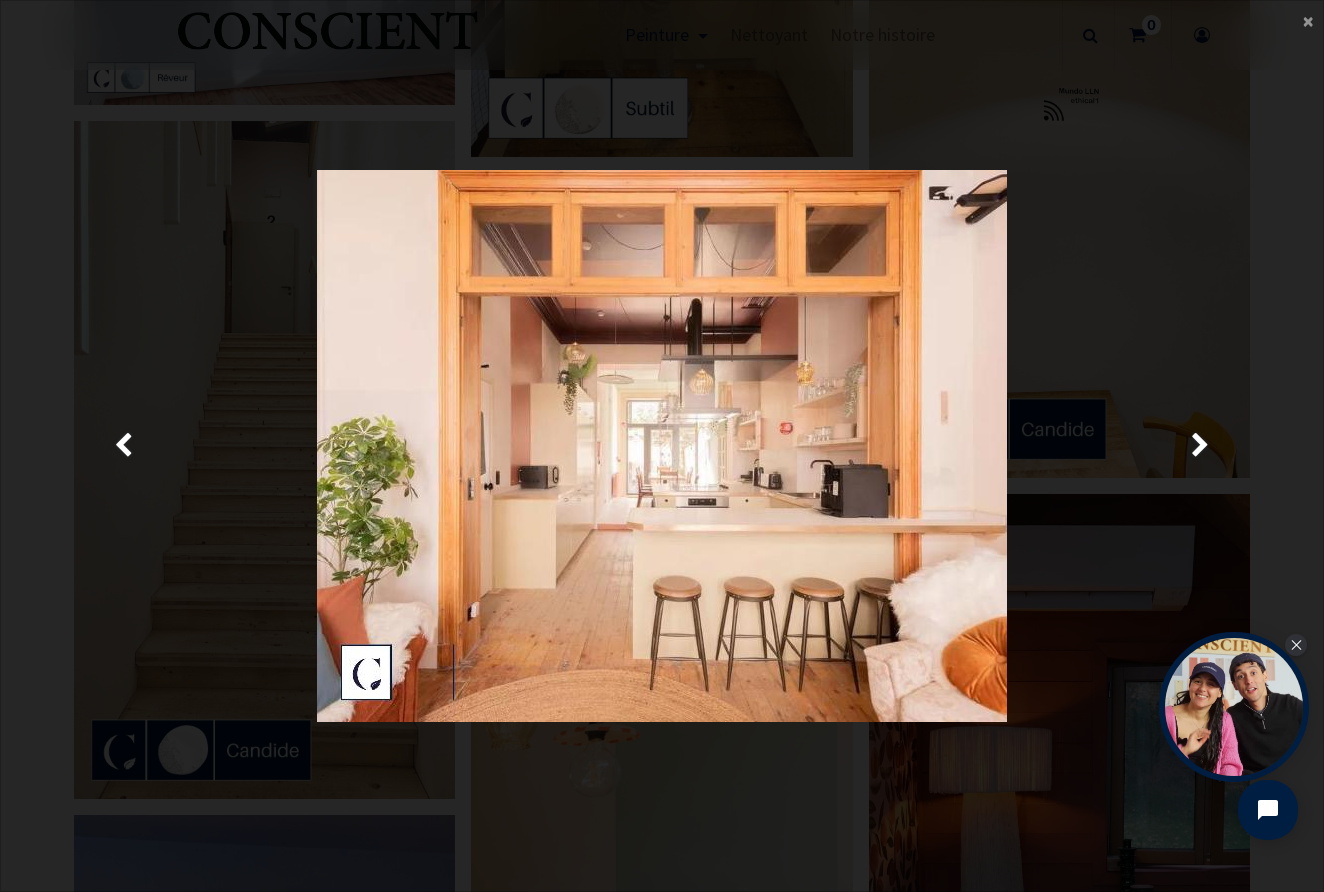 click on "× Fermer" at bounding box center [662, 446] 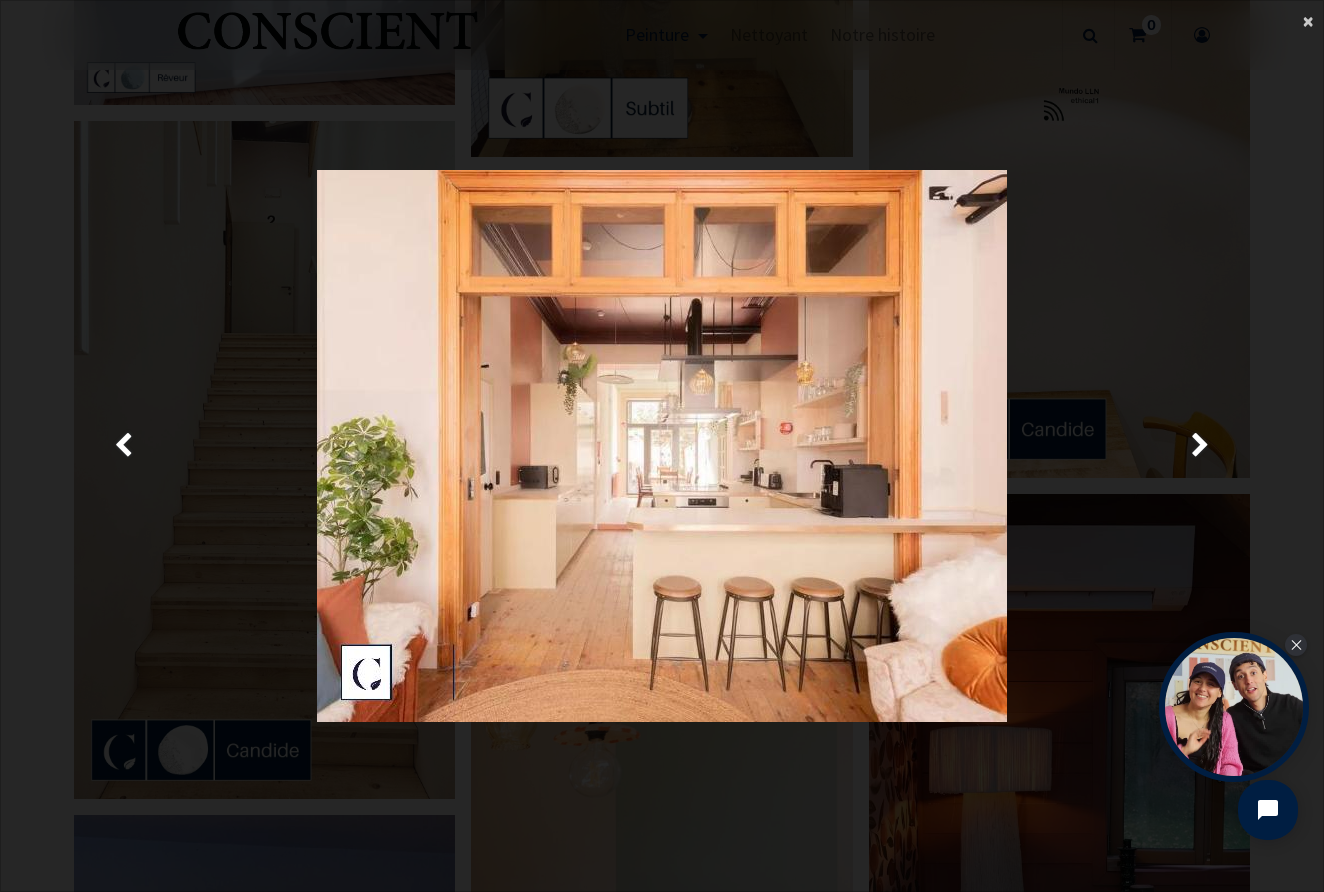 click on "×" at bounding box center [1308, 20] 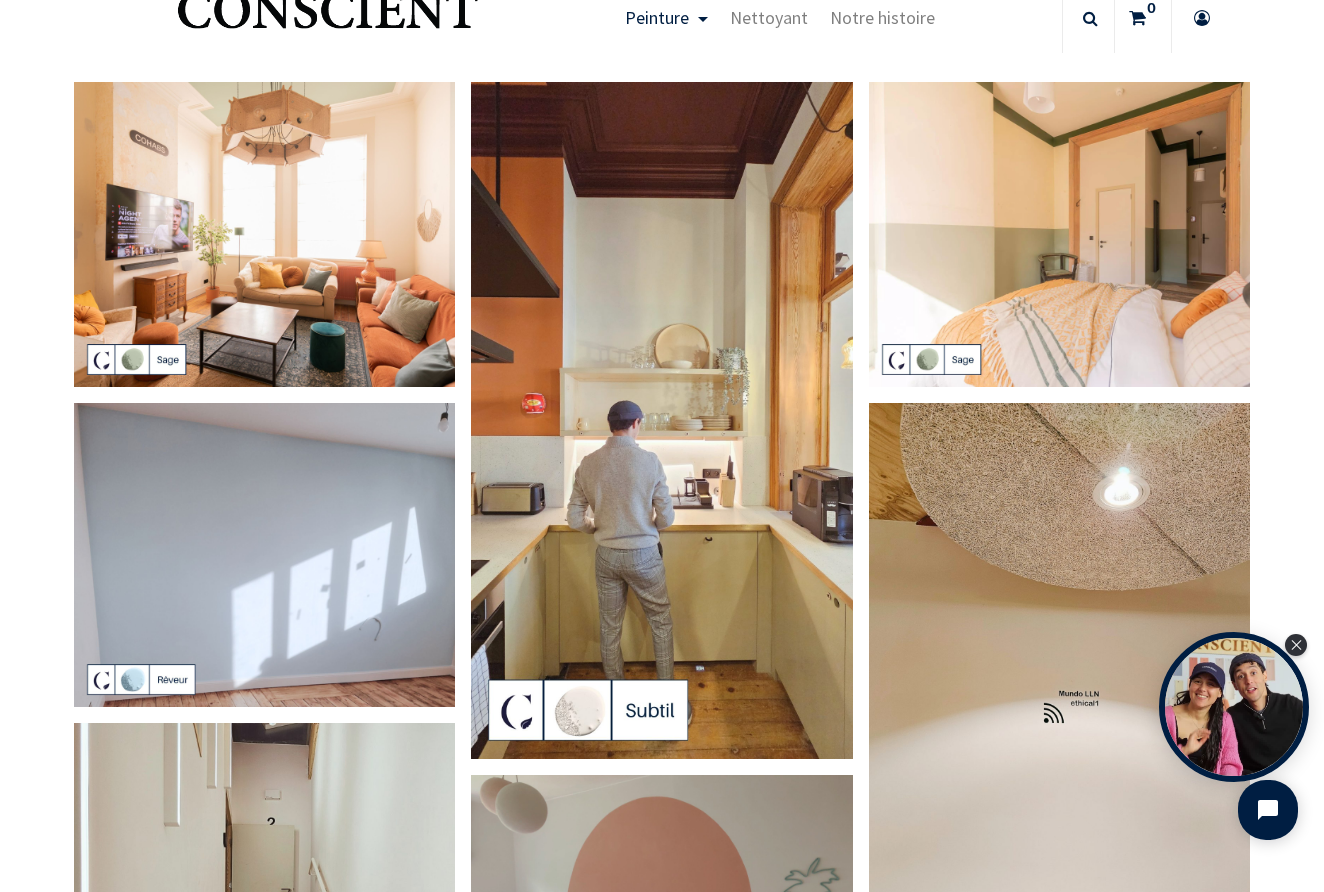scroll, scrollTop: 65, scrollLeft: 0, axis: vertical 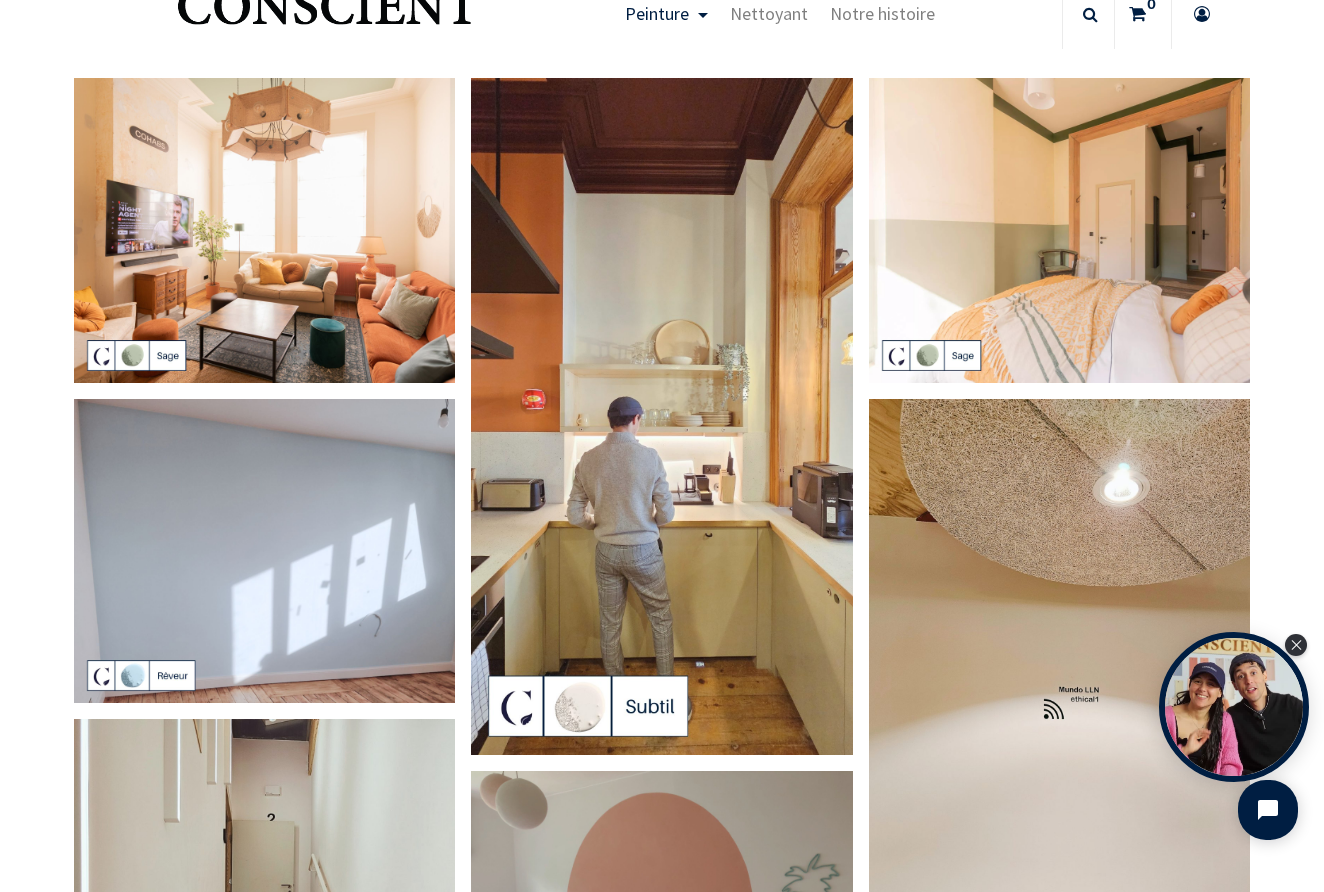 click at bounding box center [661, 417] 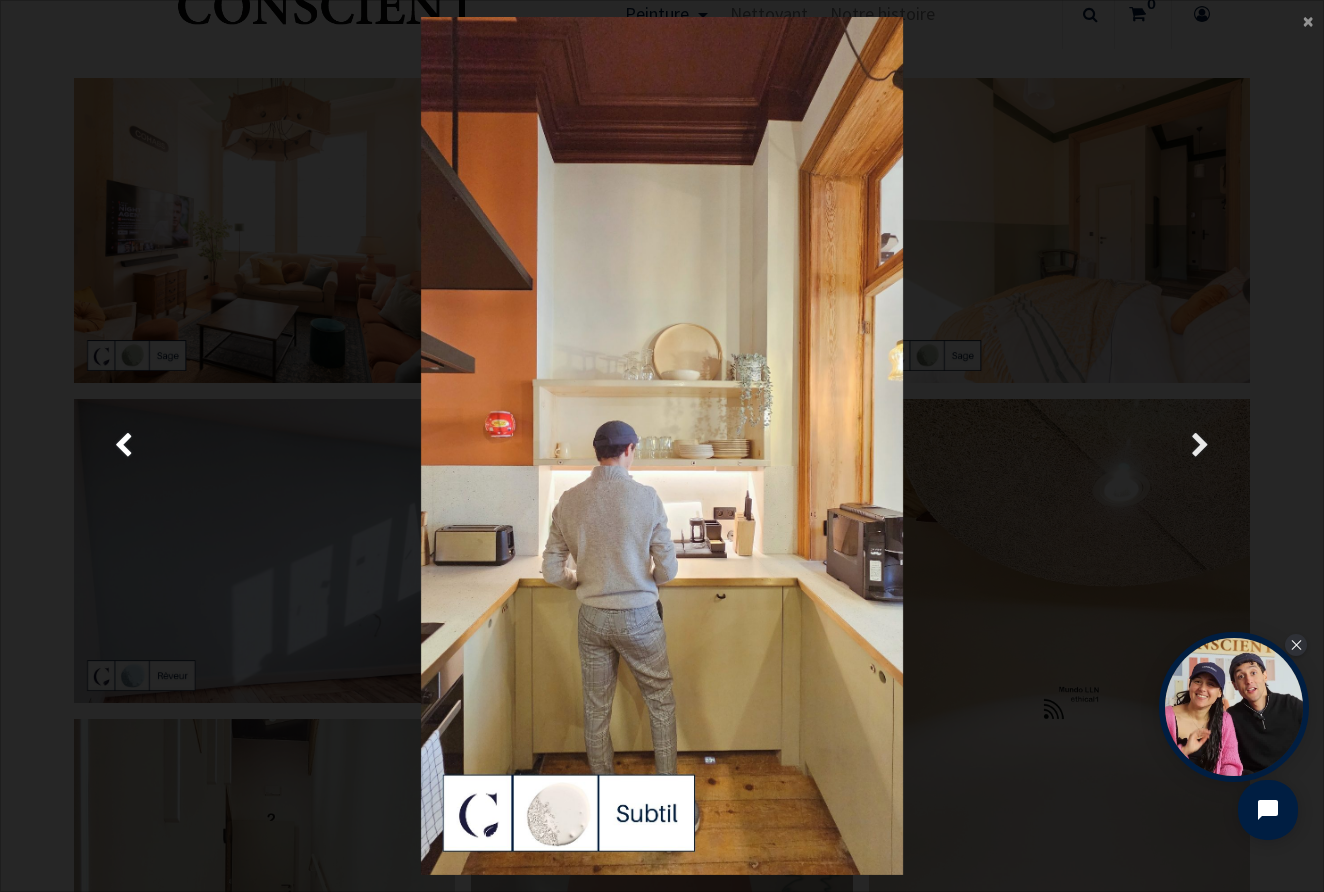 click on "Suivante" at bounding box center [1200, 446] 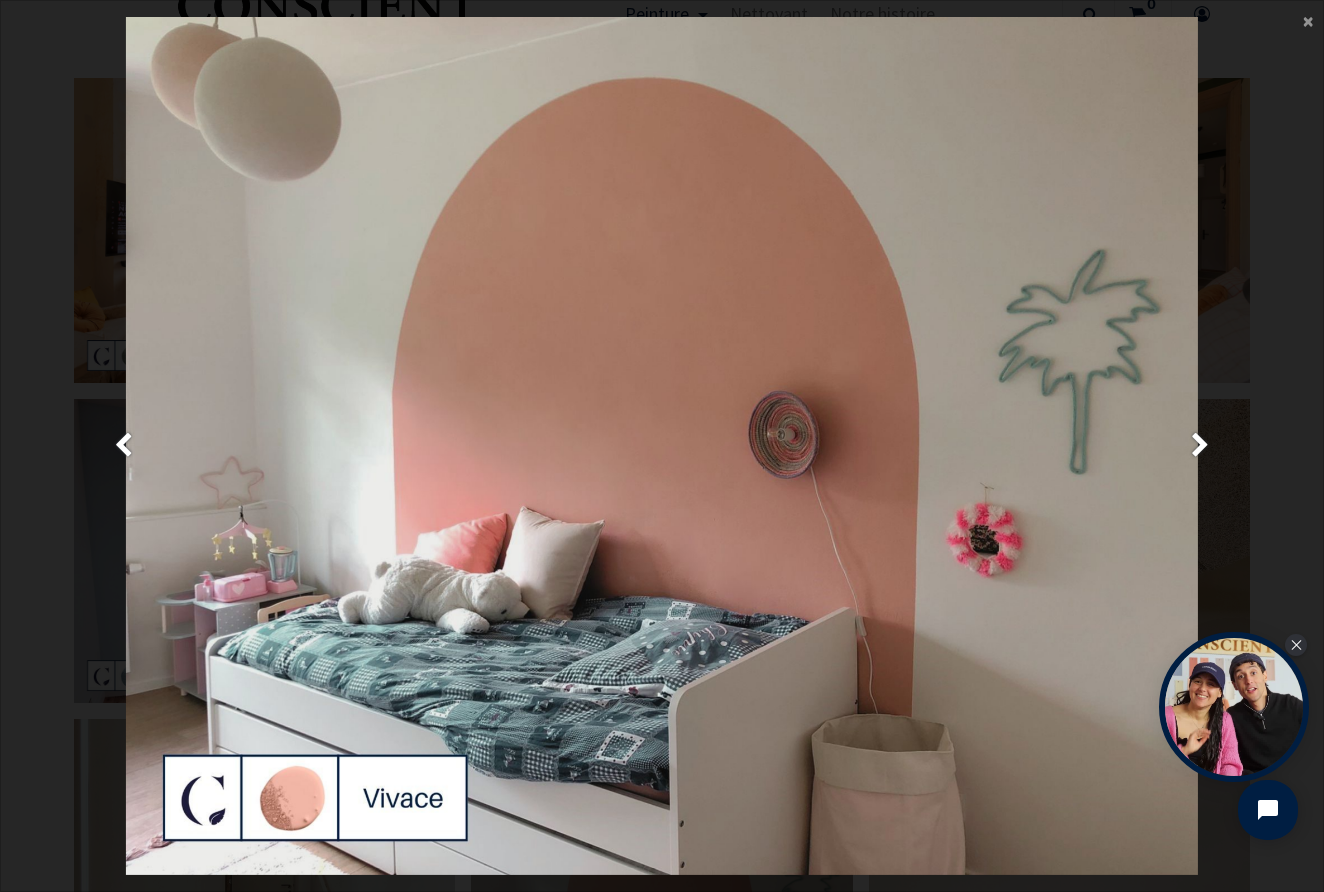 click on "× Fermer" at bounding box center (662, 446) 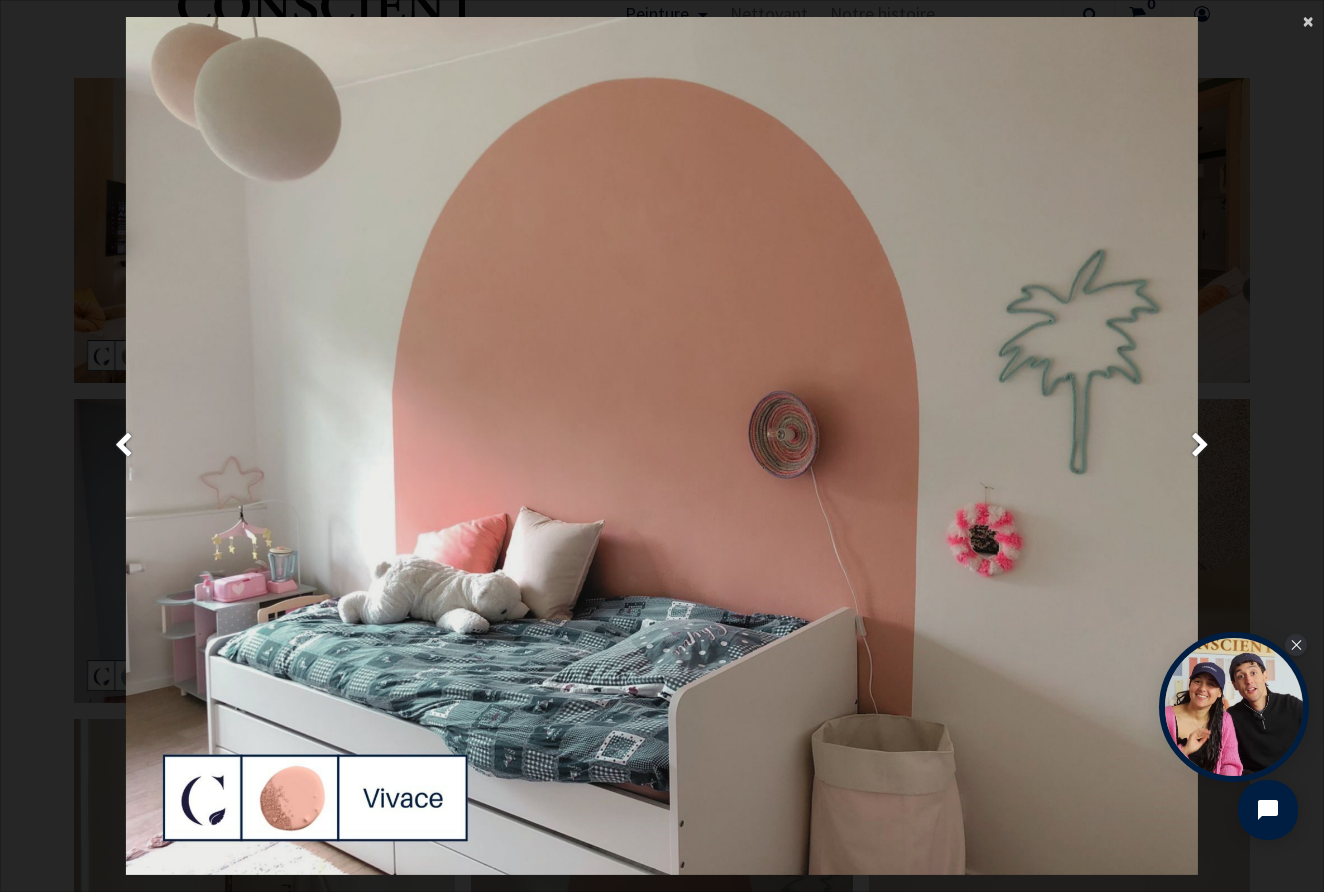 click on "×" at bounding box center [1308, 20] 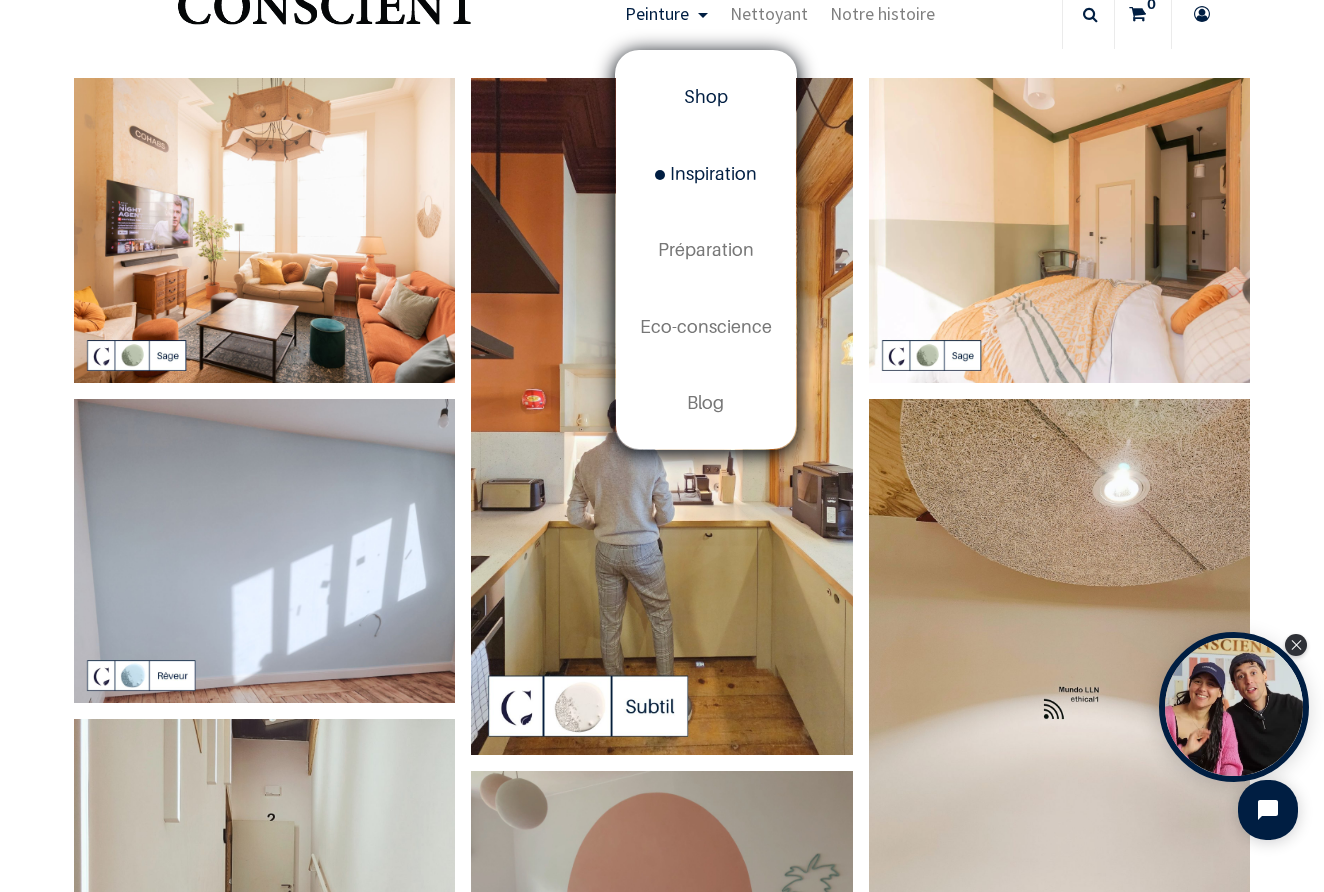 click on "Shop" at bounding box center [706, 97] 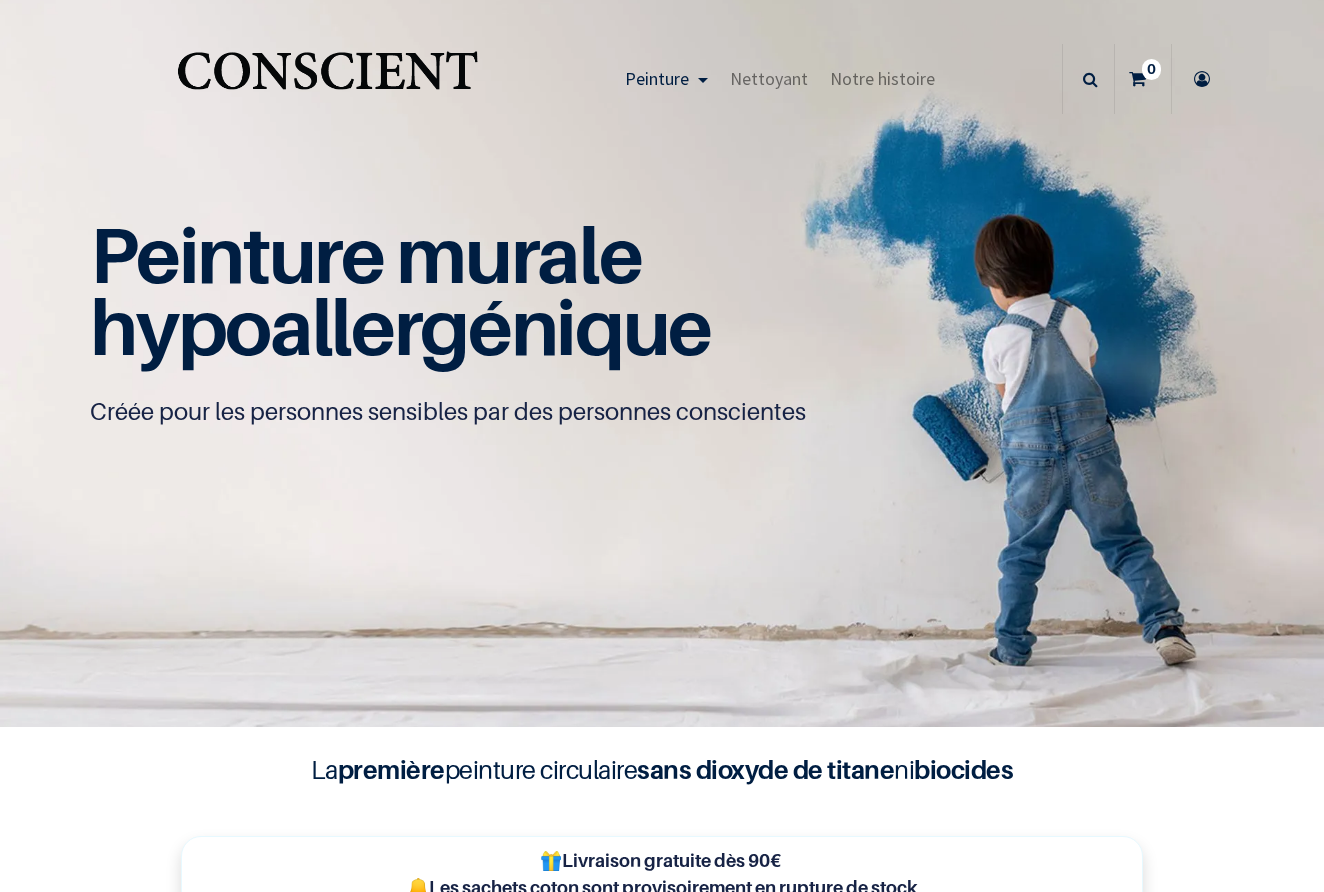 scroll, scrollTop: 0, scrollLeft: 0, axis: both 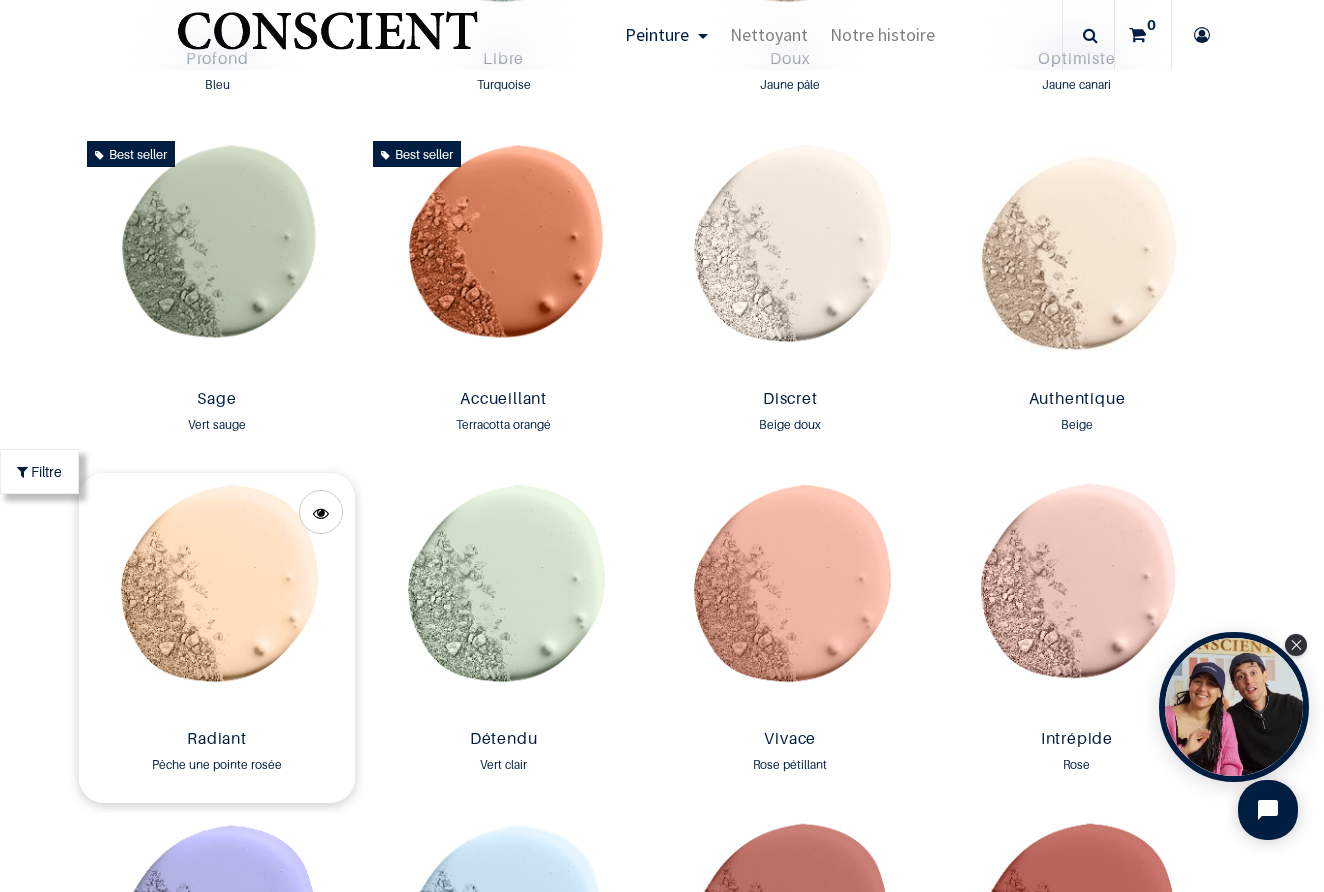 click at bounding box center [217, 597] 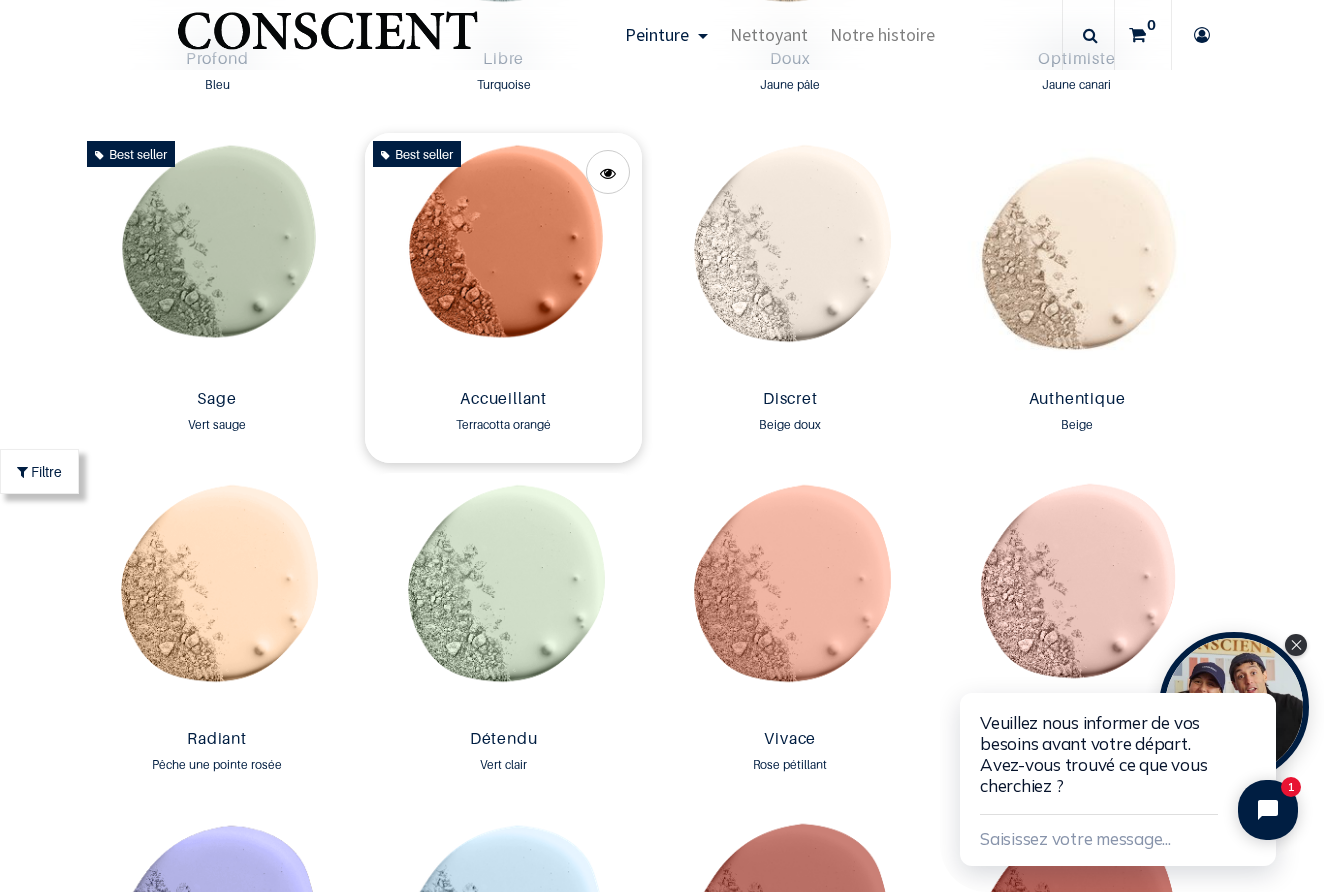 click at bounding box center (503, 257) 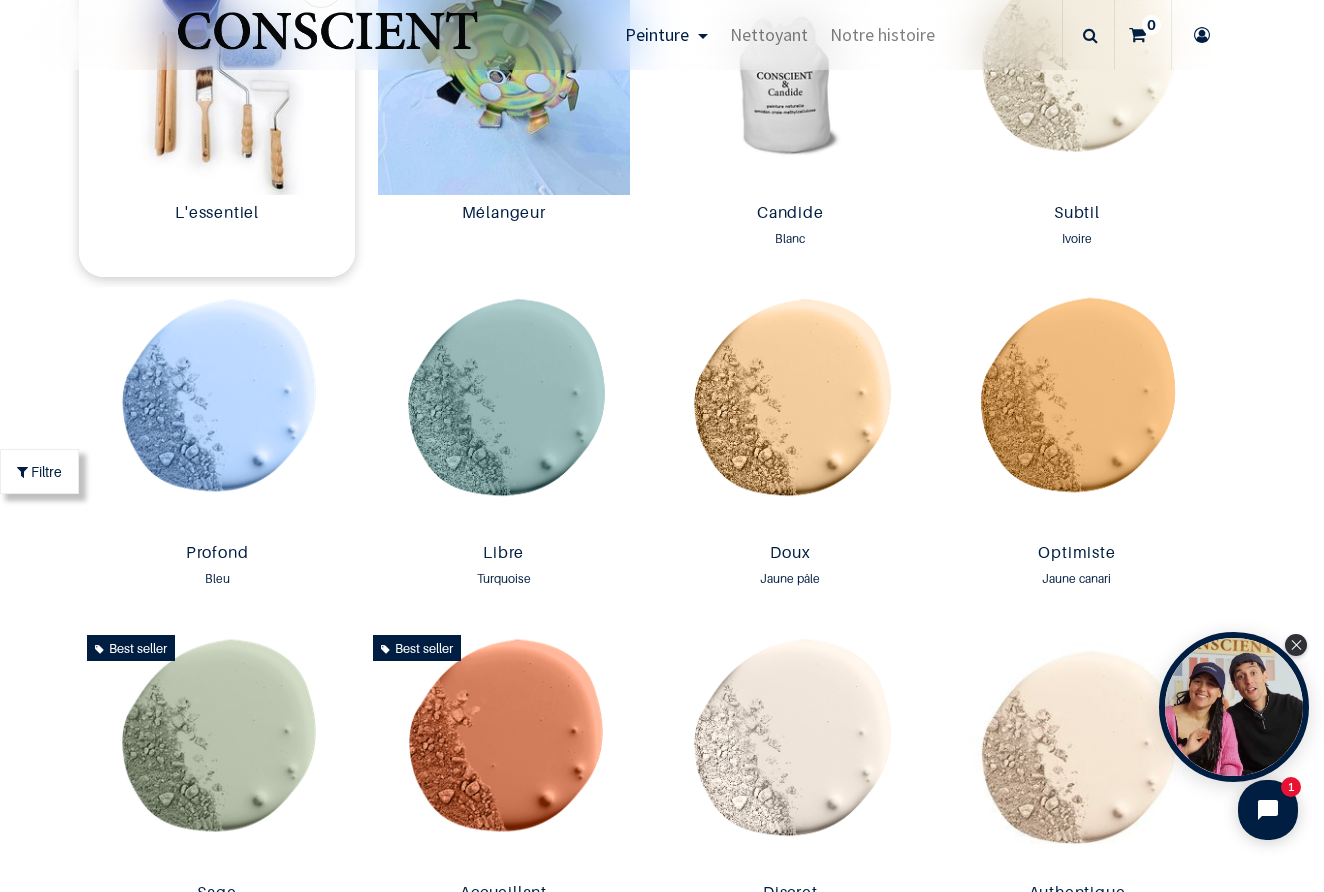 scroll, scrollTop: 1264, scrollLeft: 0, axis: vertical 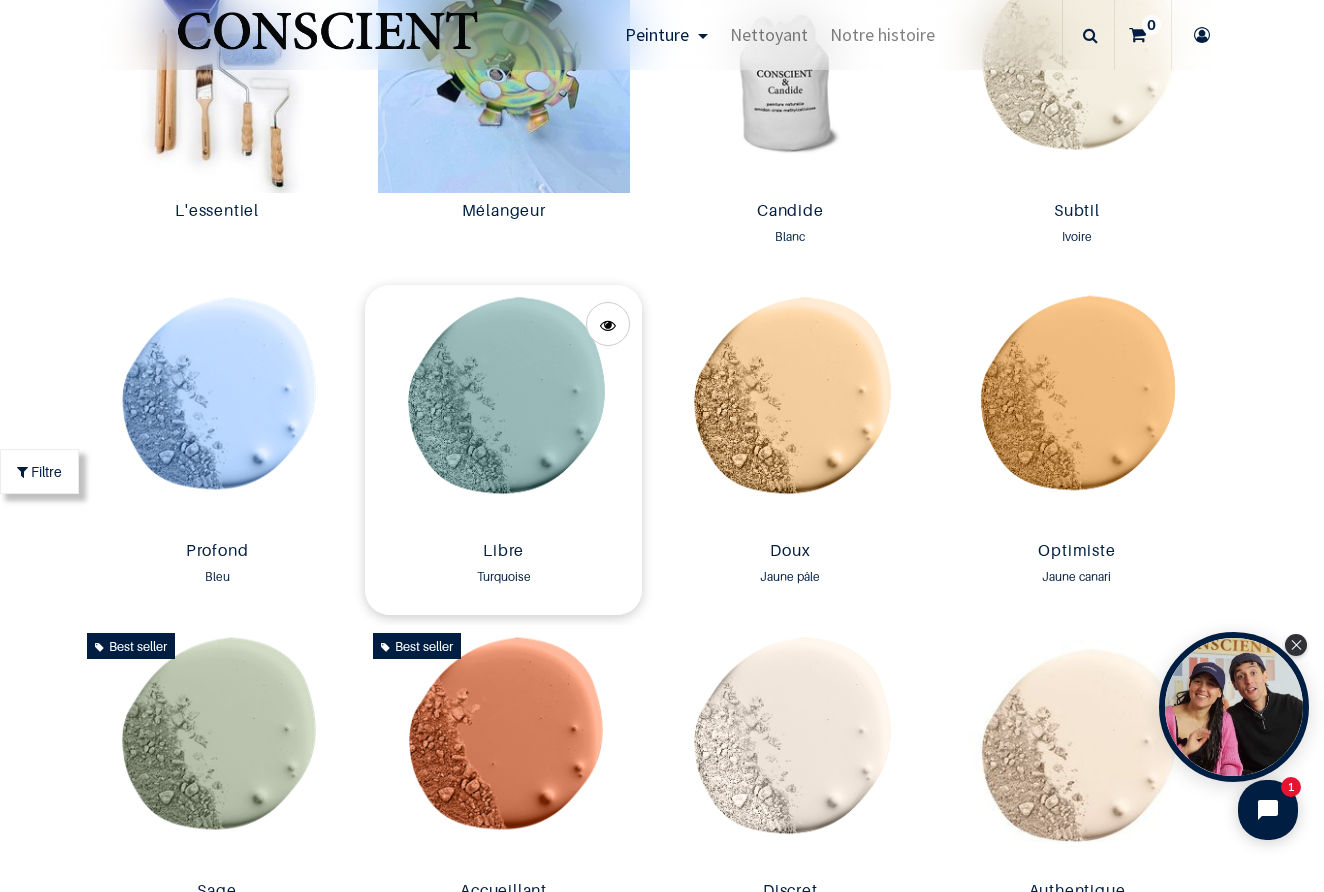 click at bounding box center [503, 409] 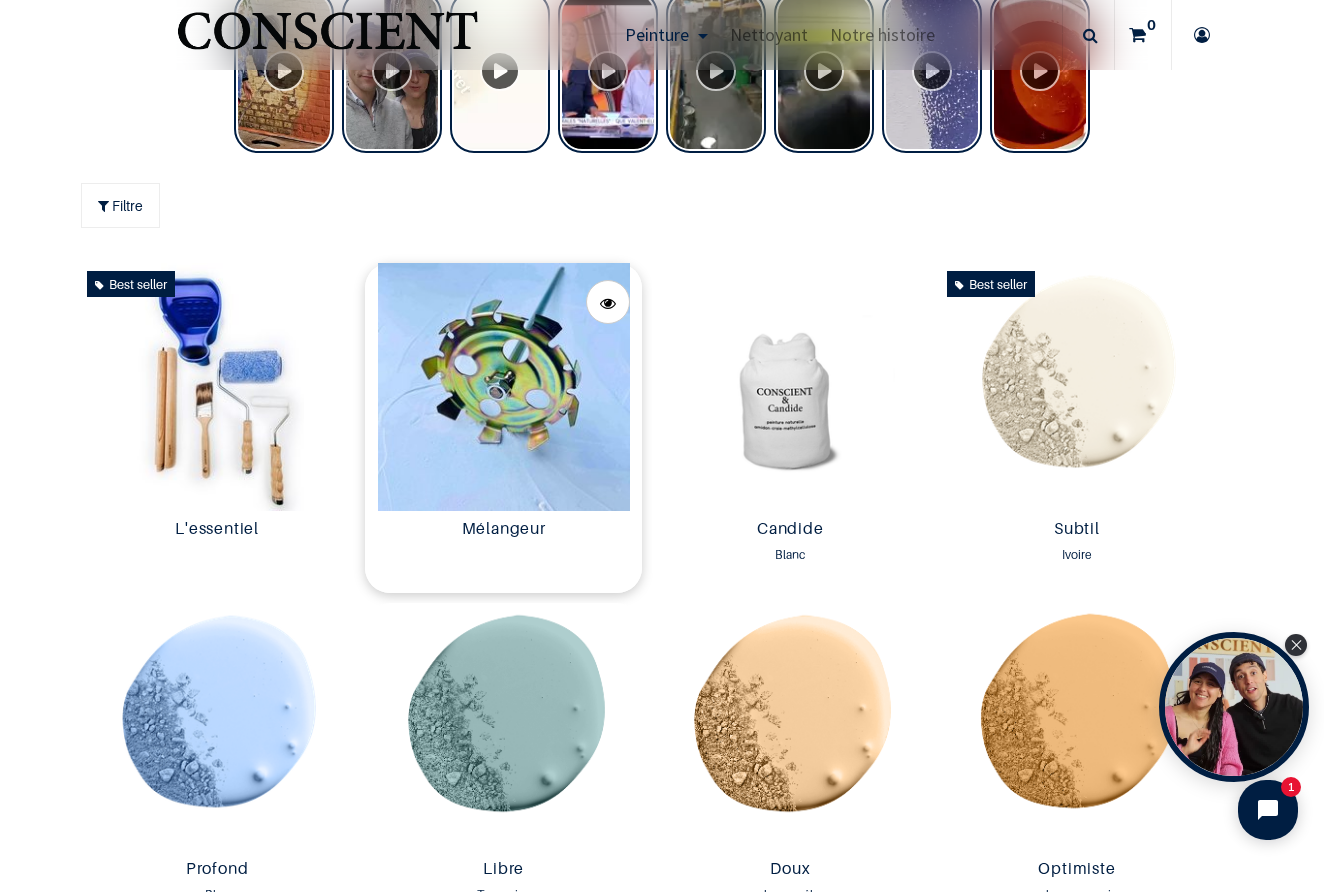 scroll, scrollTop: 1010, scrollLeft: 0, axis: vertical 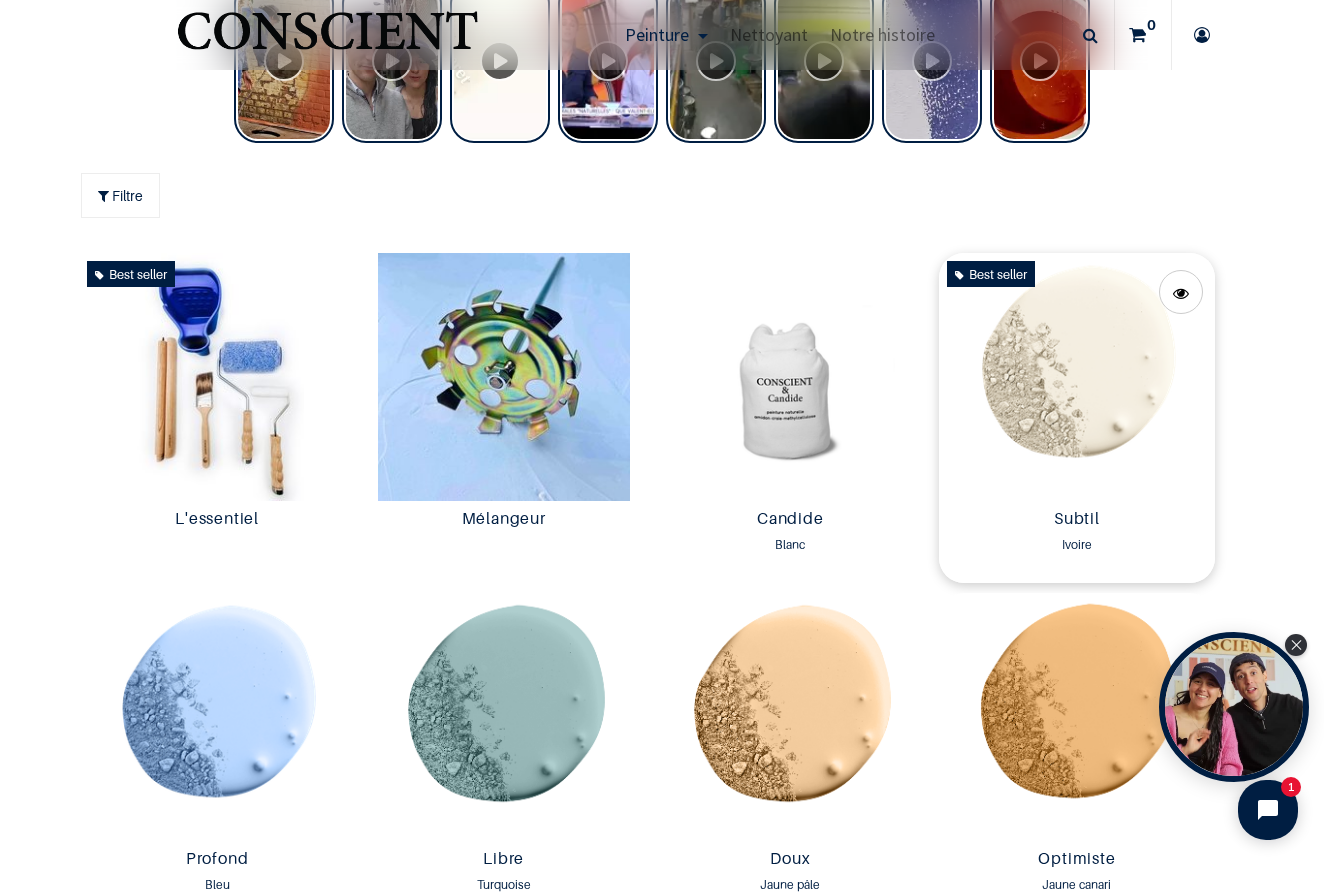 click at bounding box center [1077, 377] 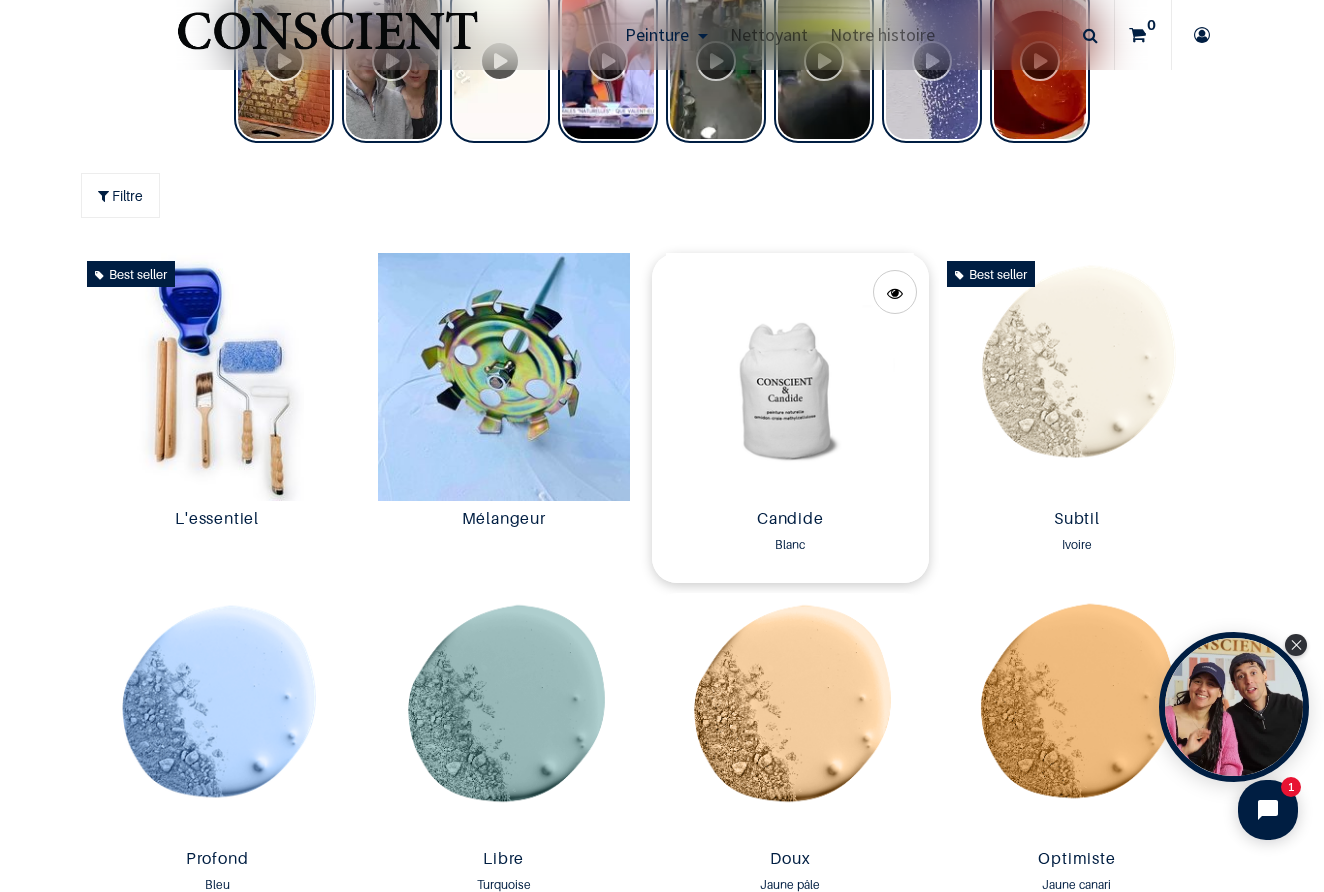 click at bounding box center (790, 377) 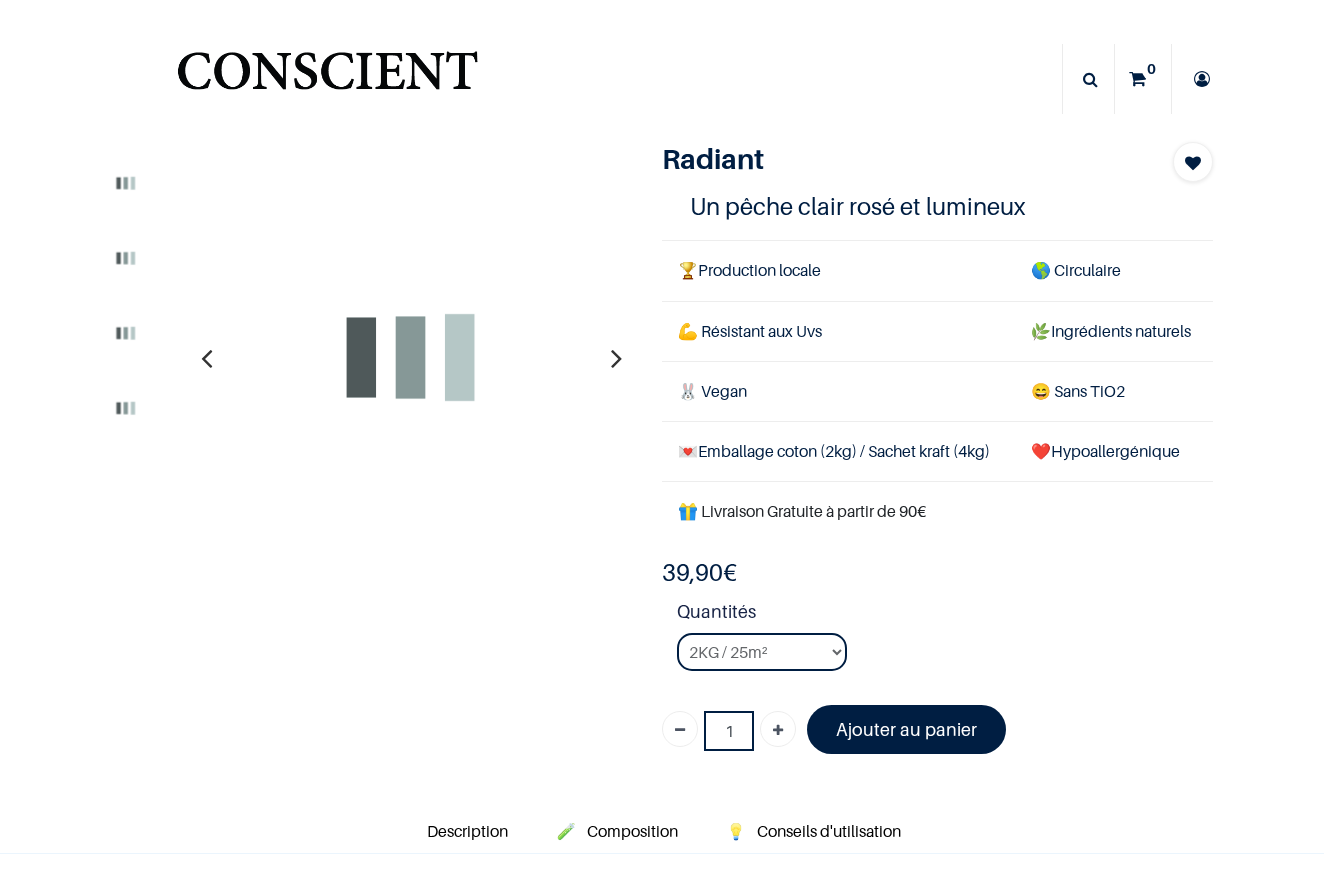 scroll, scrollTop: 0, scrollLeft: 0, axis: both 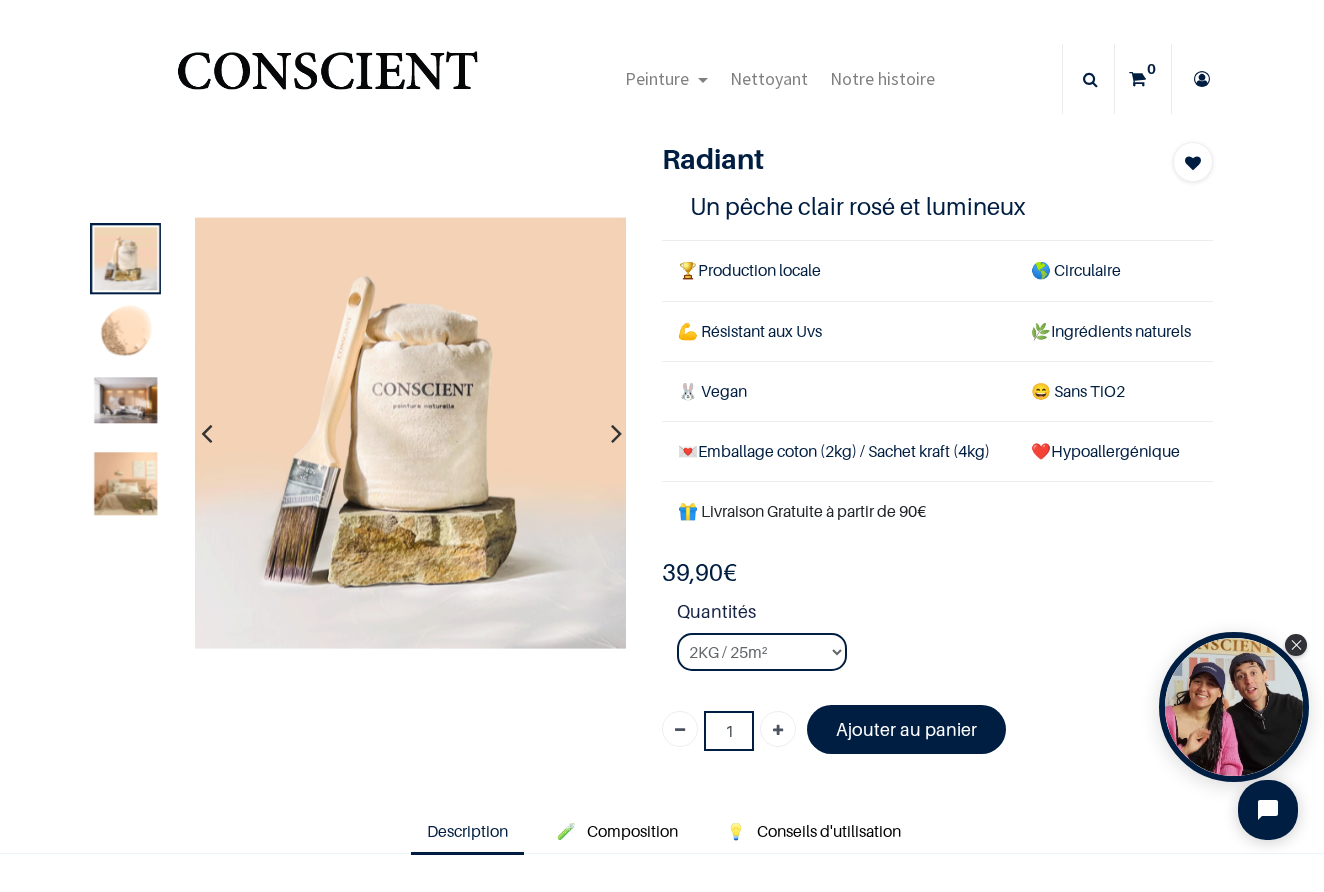 click at bounding box center [125, 400] 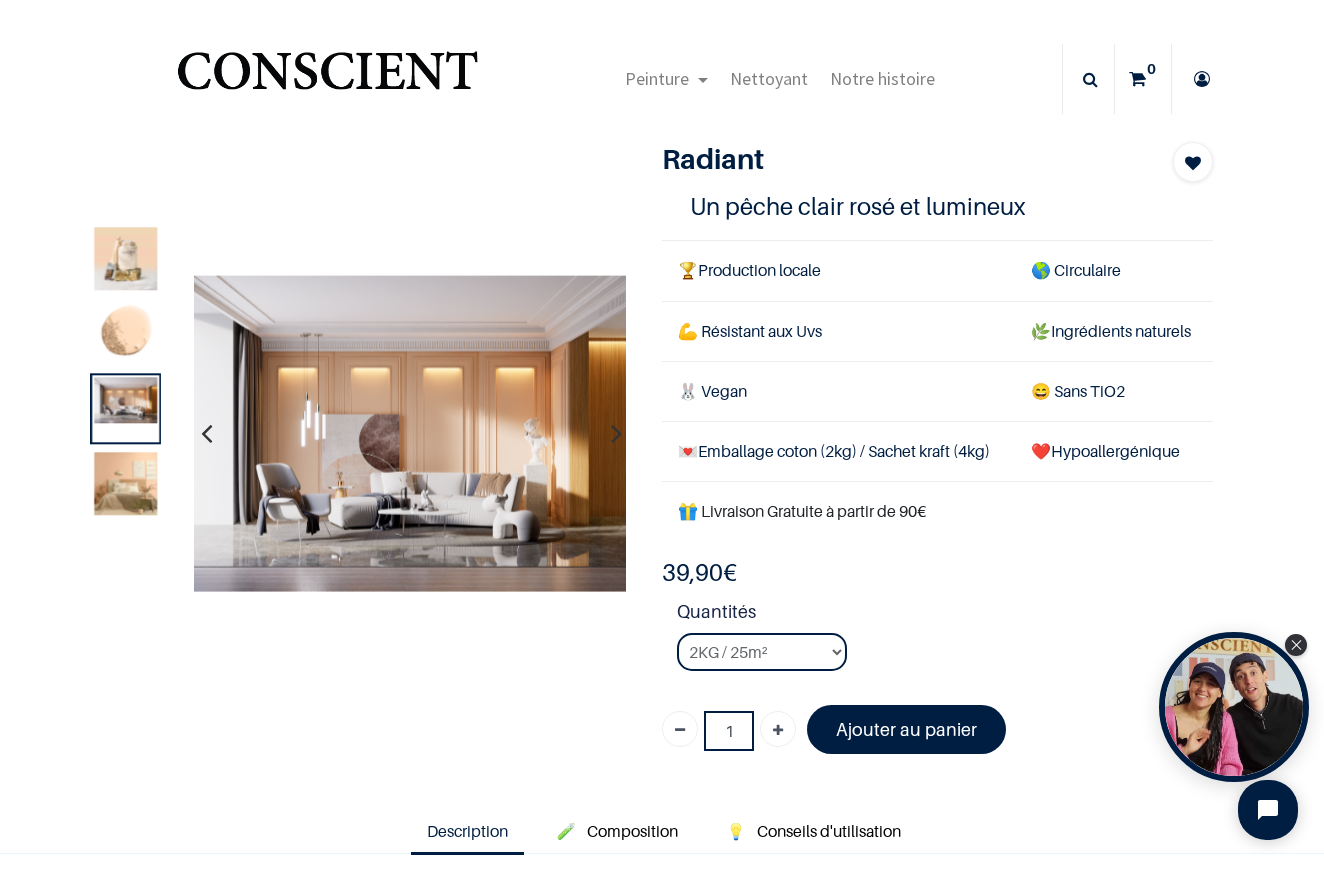 click at bounding box center [125, 484] 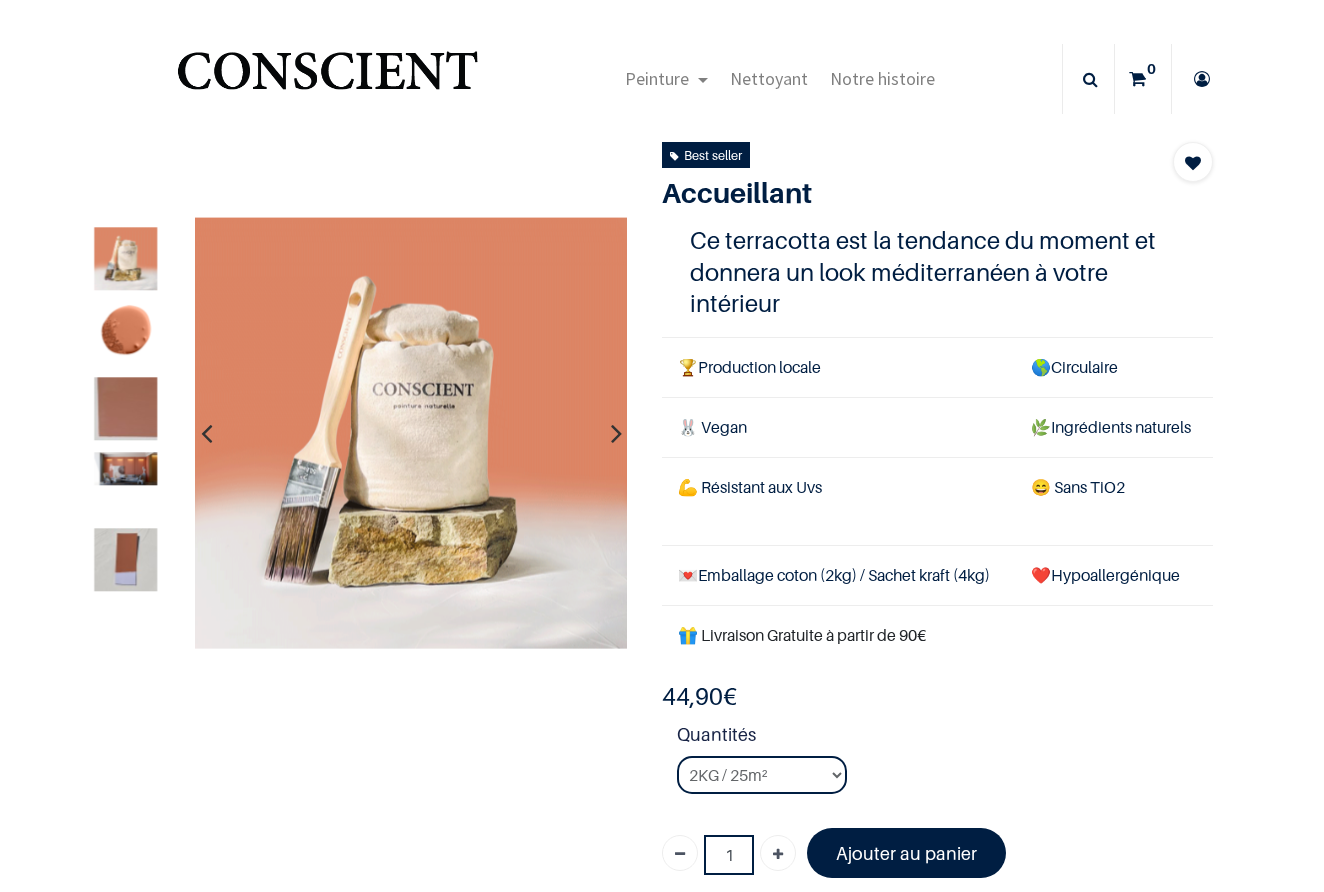 scroll, scrollTop: 0, scrollLeft: 0, axis: both 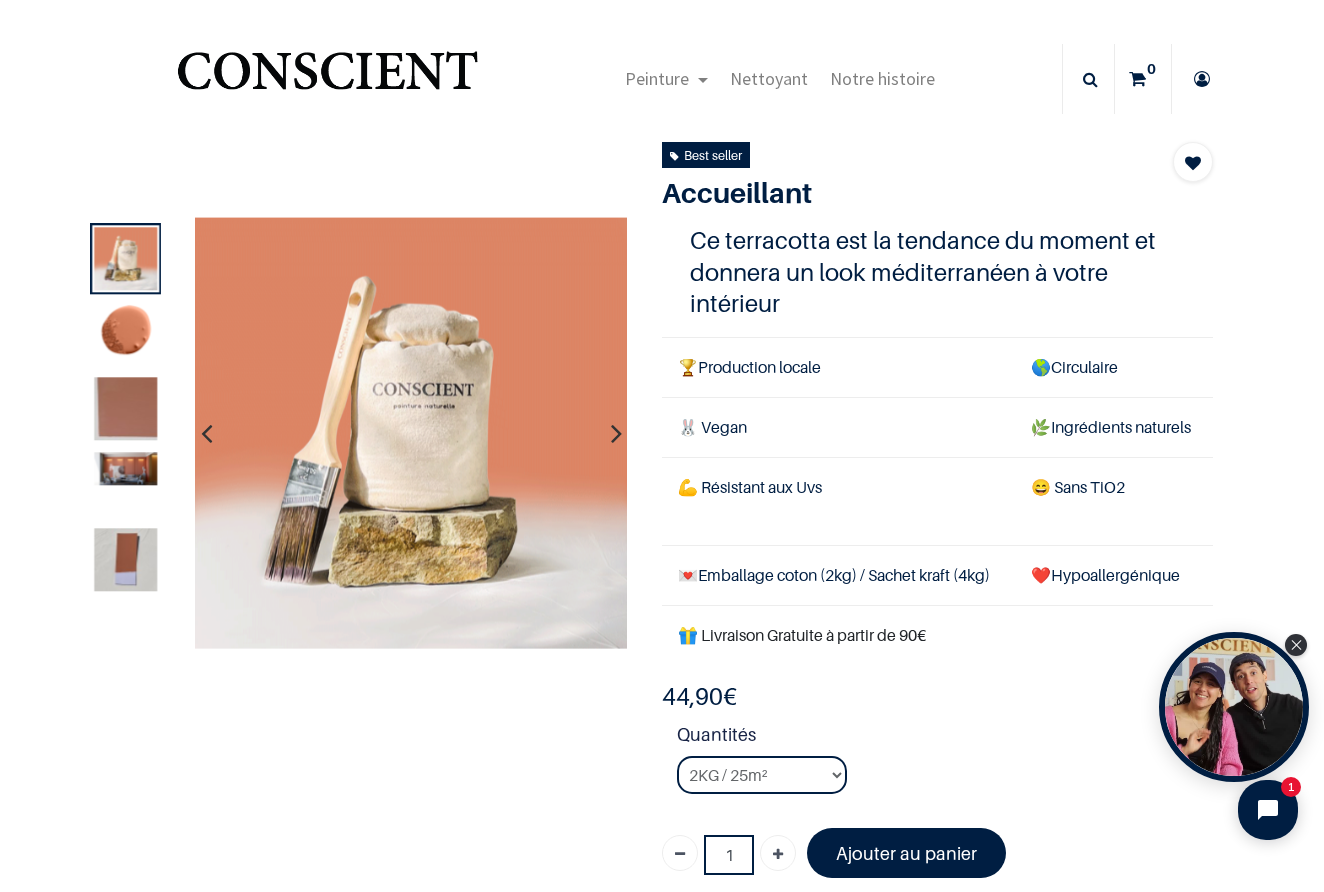 click at bounding box center [125, 469] 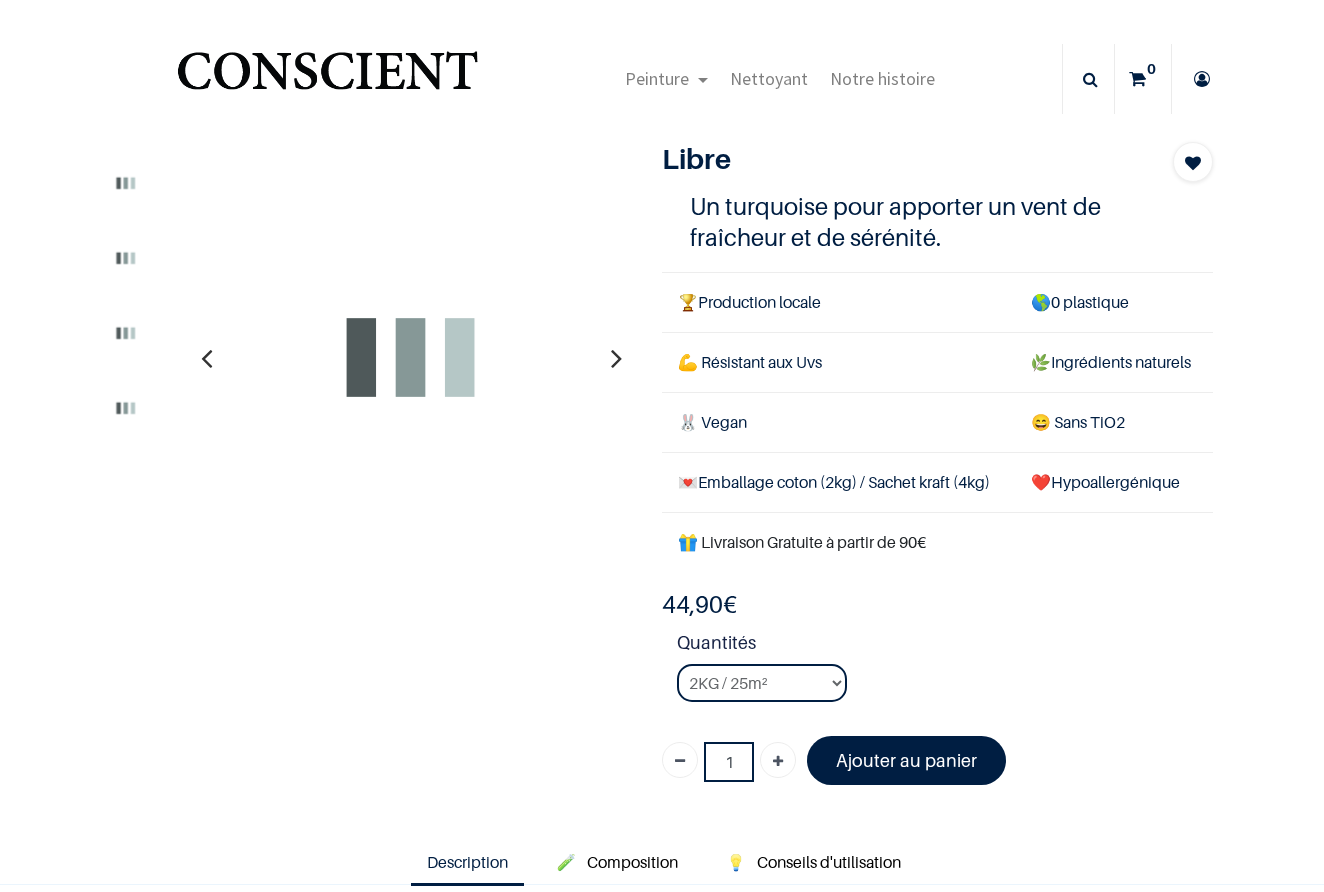 scroll, scrollTop: 0, scrollLeft: 0, axis: both 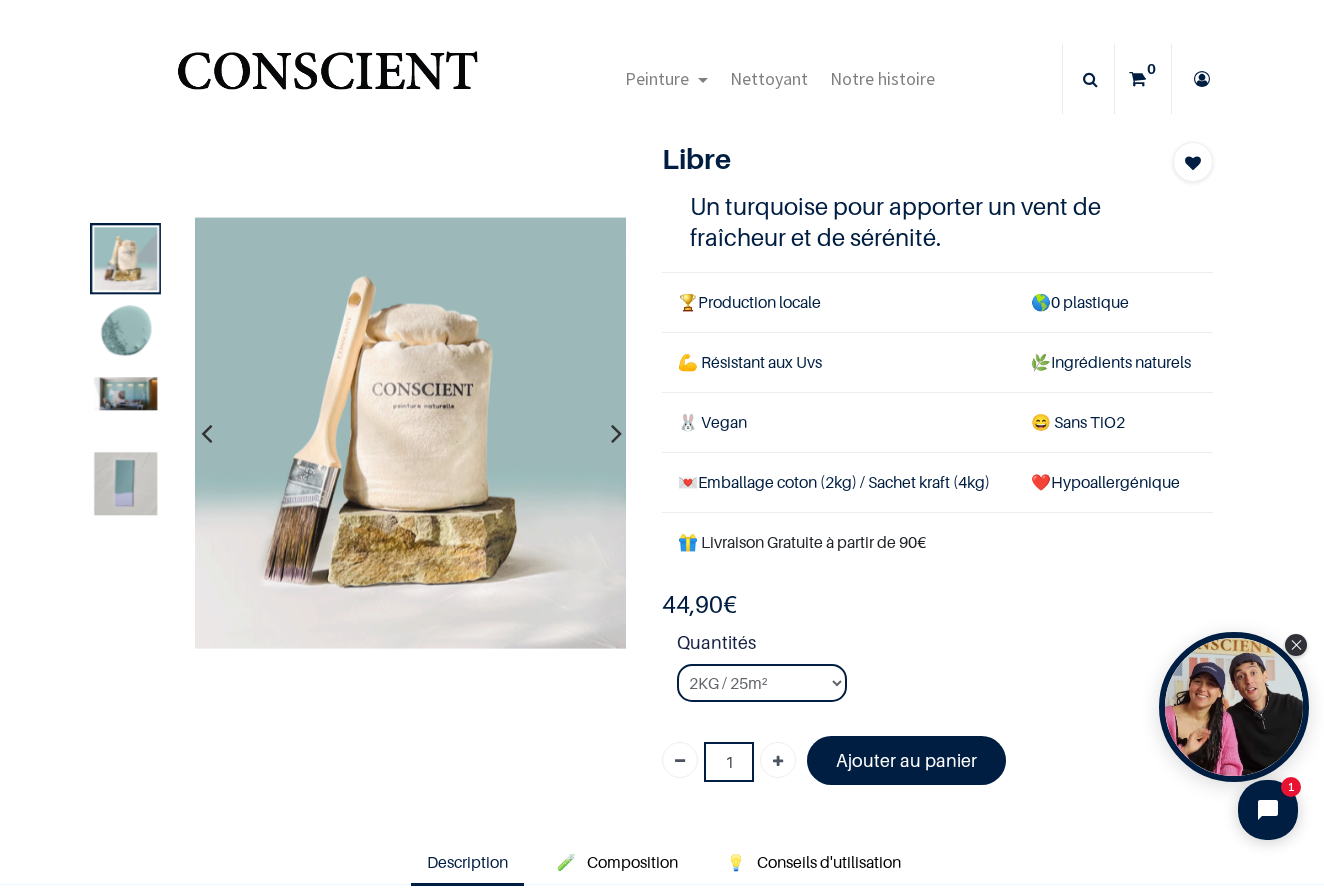click at bounding box center [125, 393] 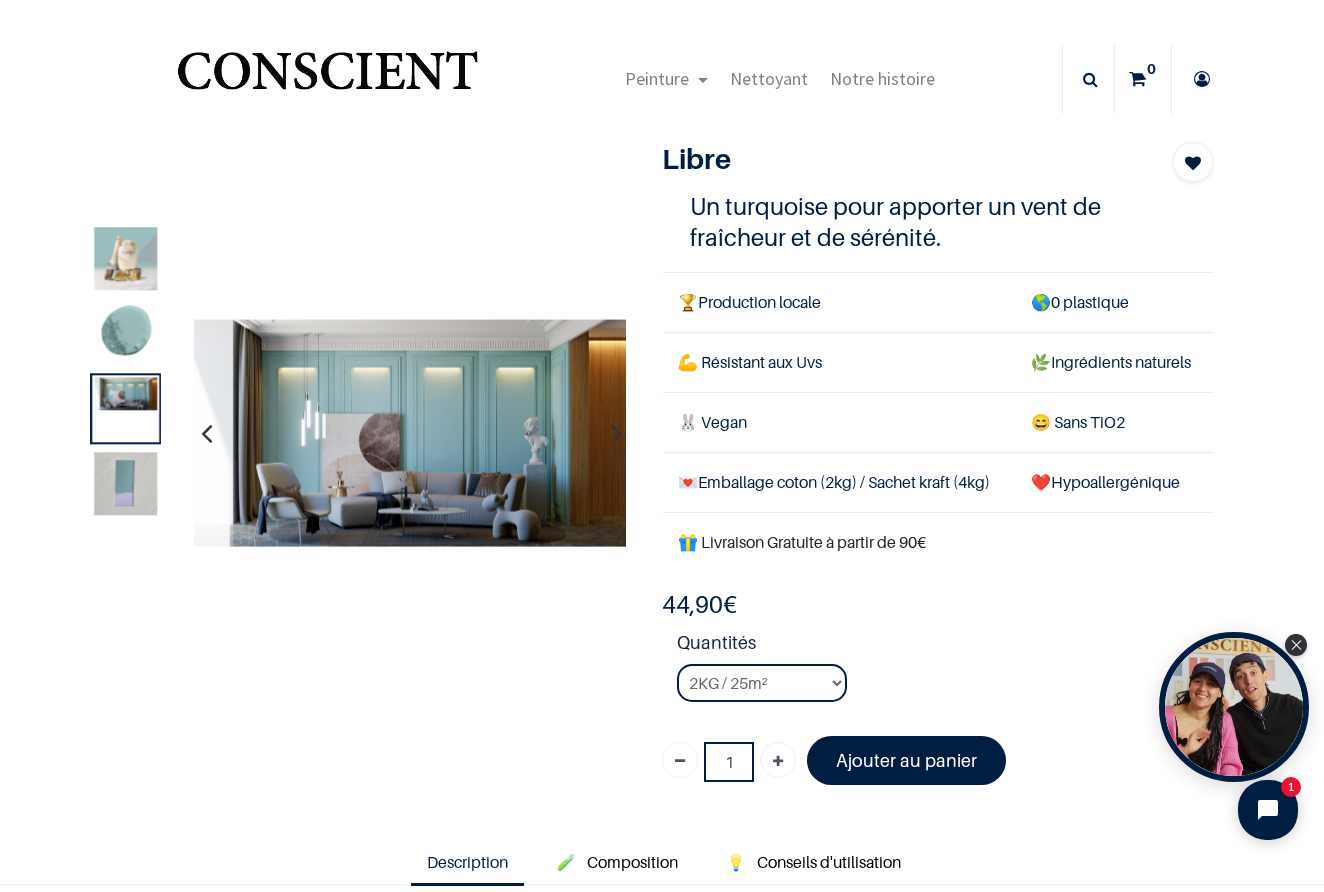click at bounding box center [125, 484] 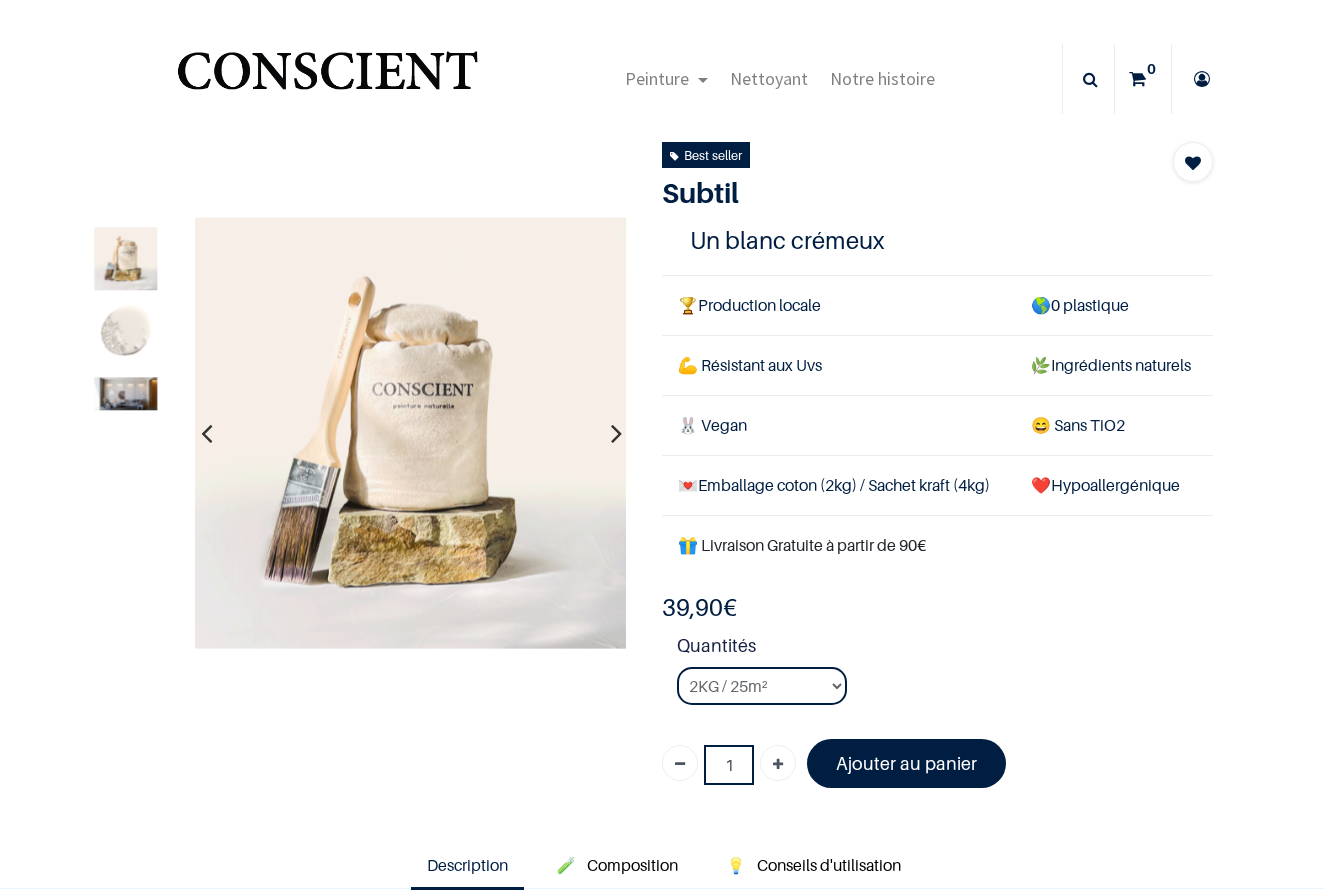 scroll, scrollTop: 0, scrollLeft: 0, axis: both 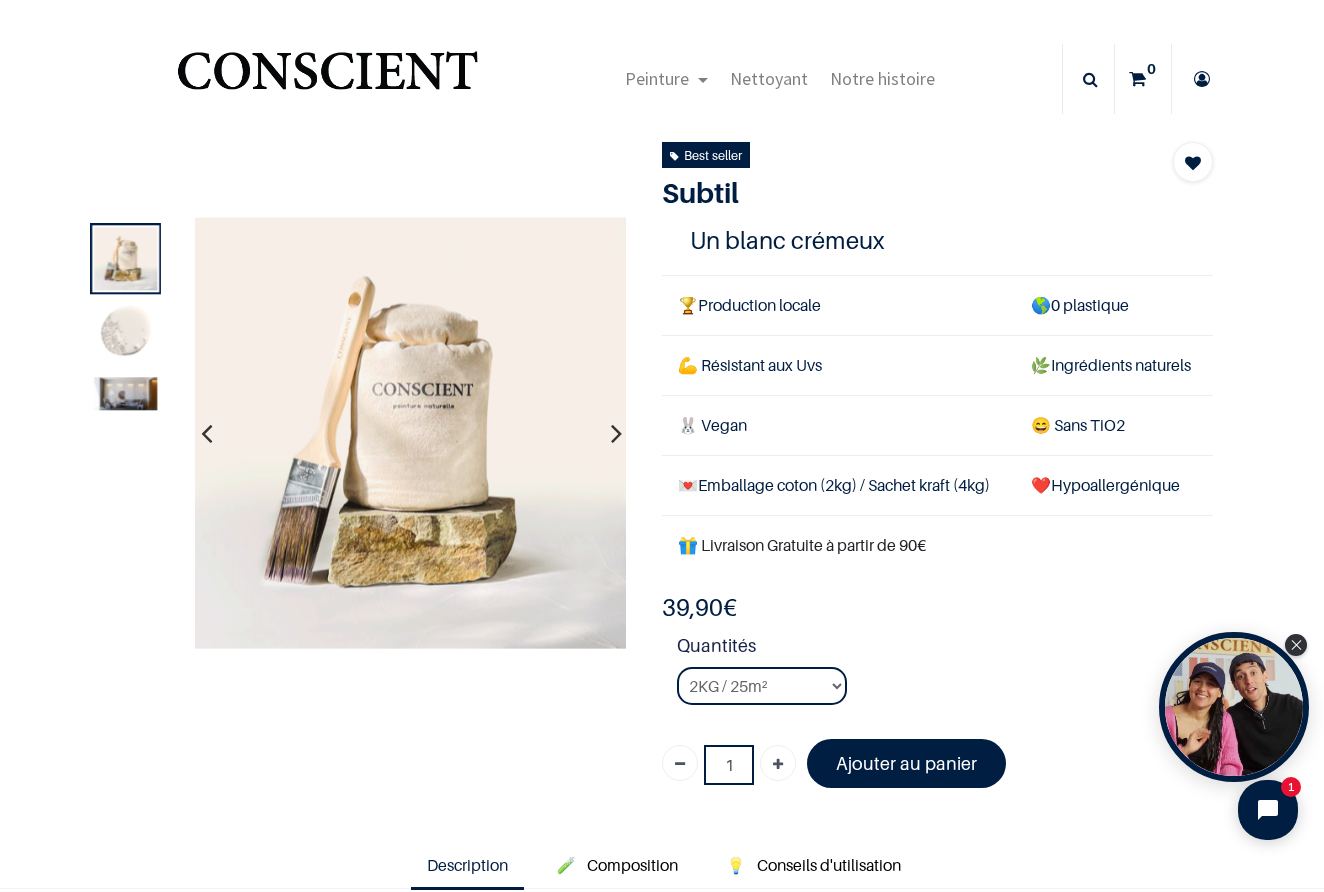 click at bounding box center [616, 433] 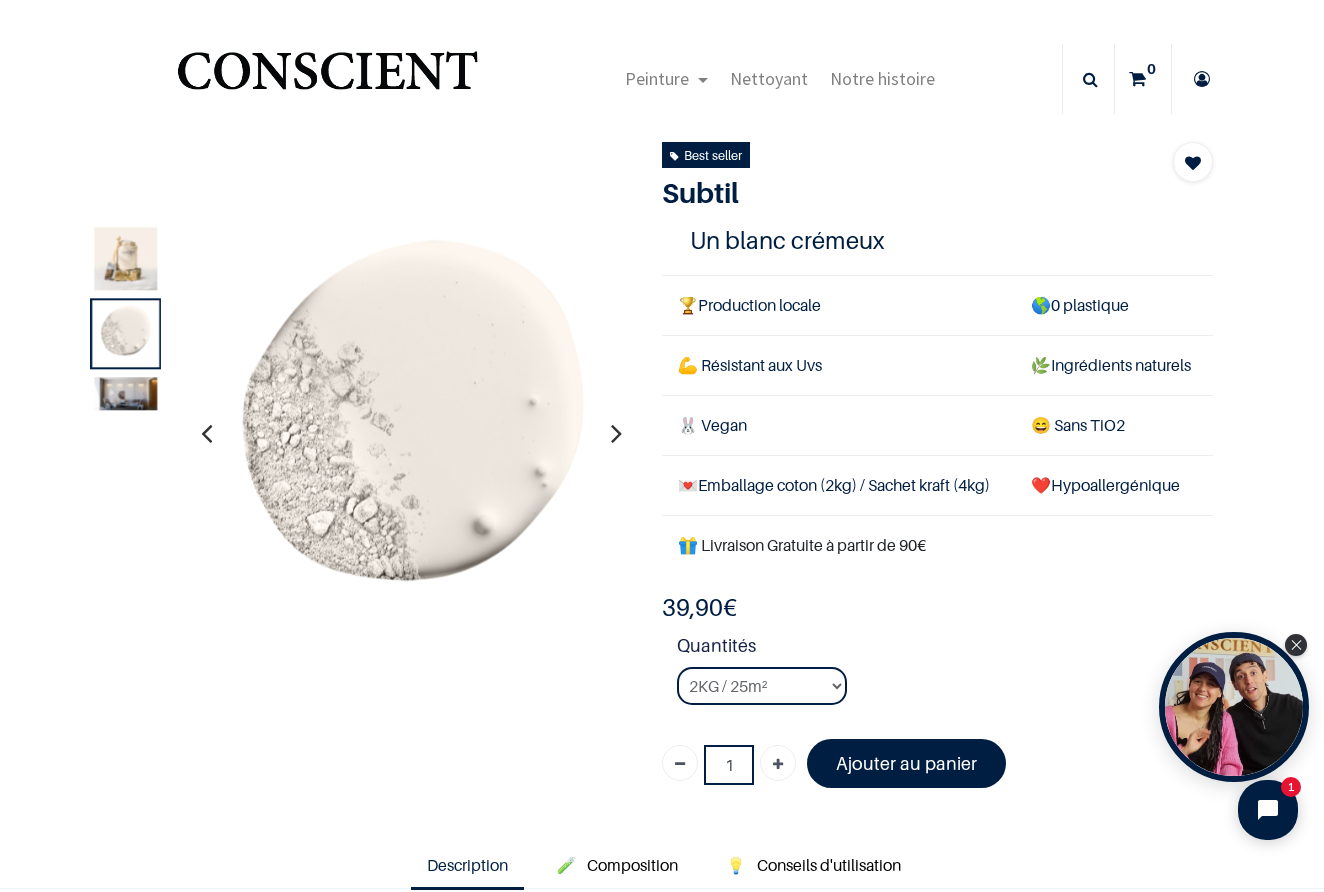 click at bounding box center [616, 433] 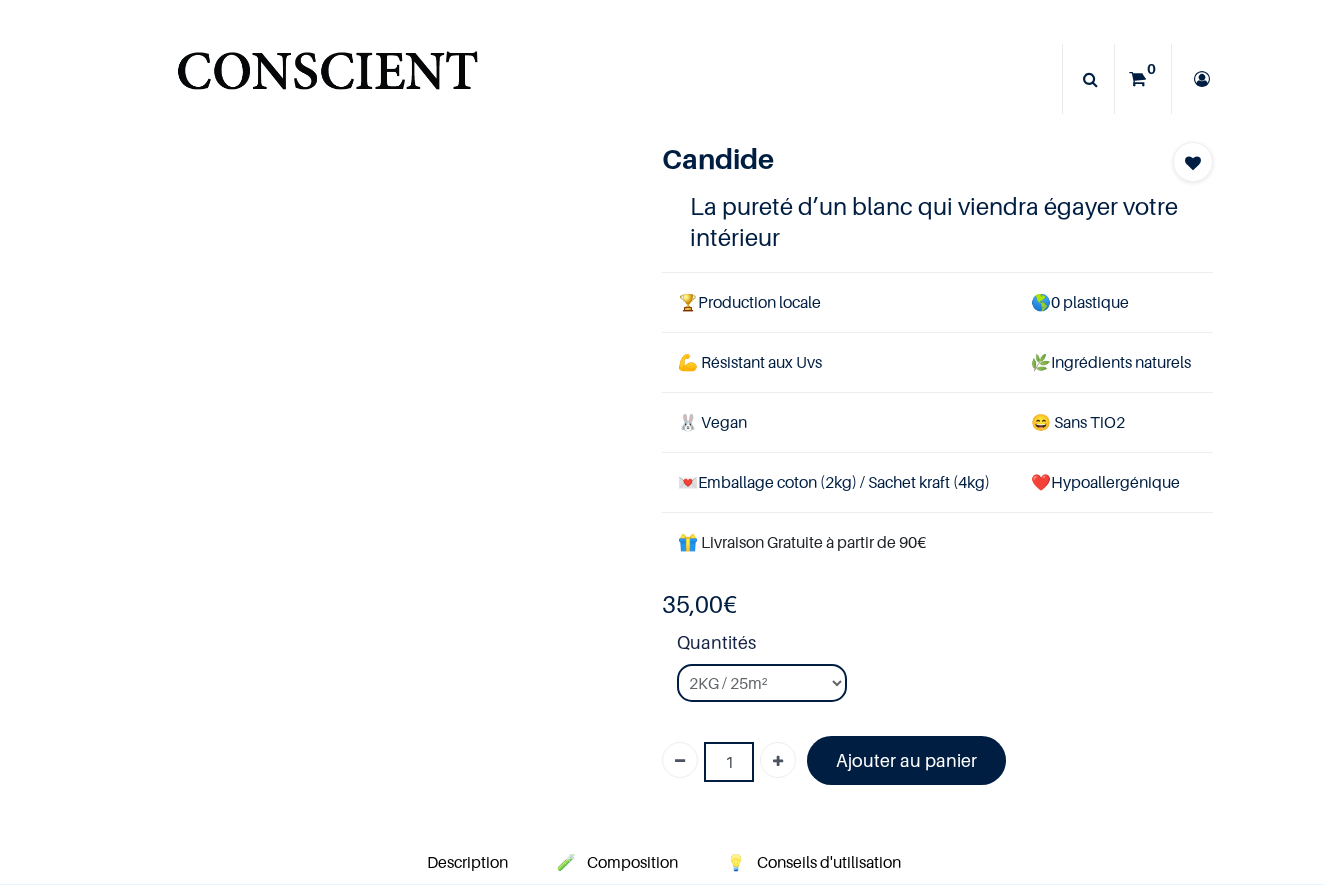 scroll, scrollTop: 0, scrollLeft: 0, axis: both 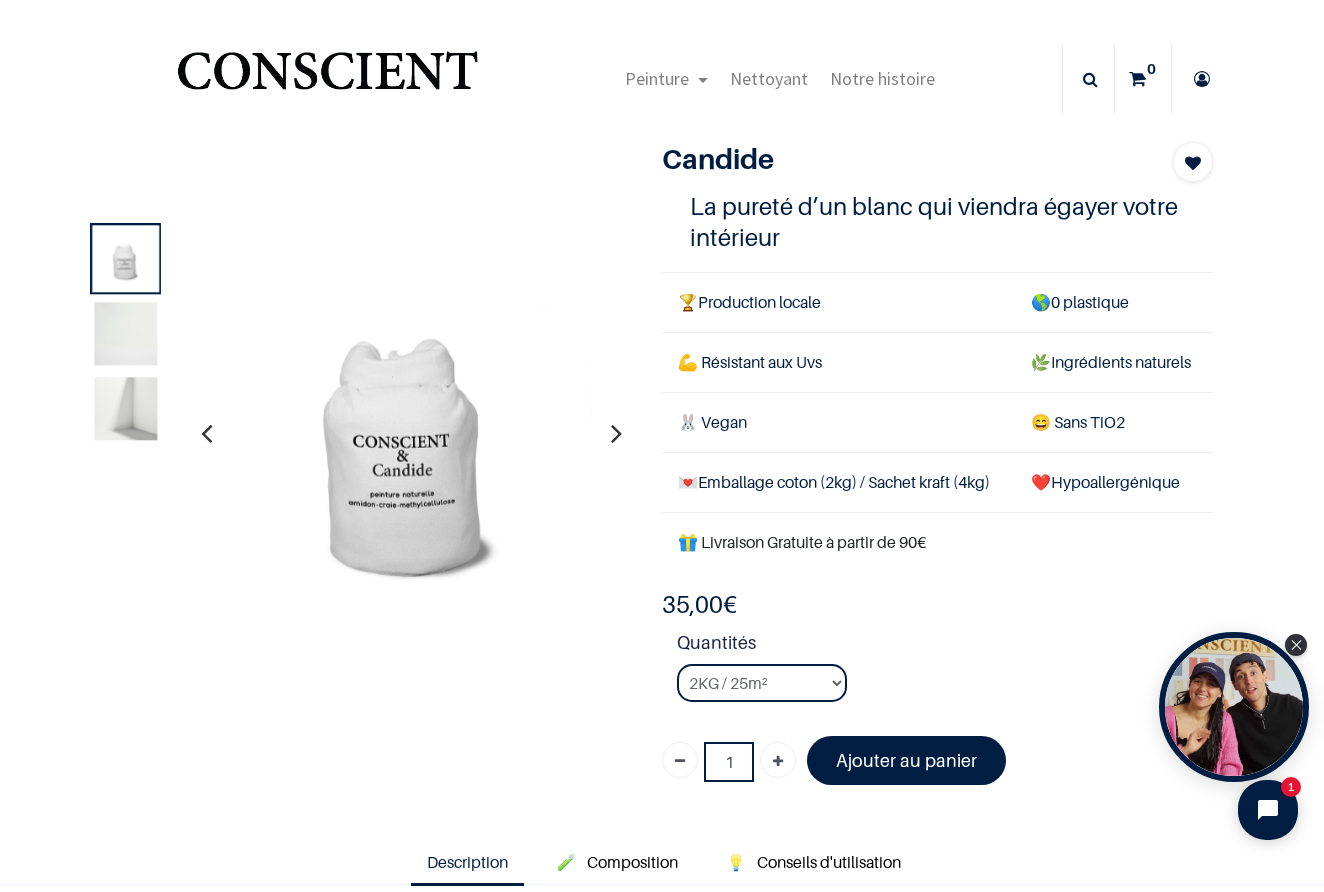 click at bounding box center (125, 333) 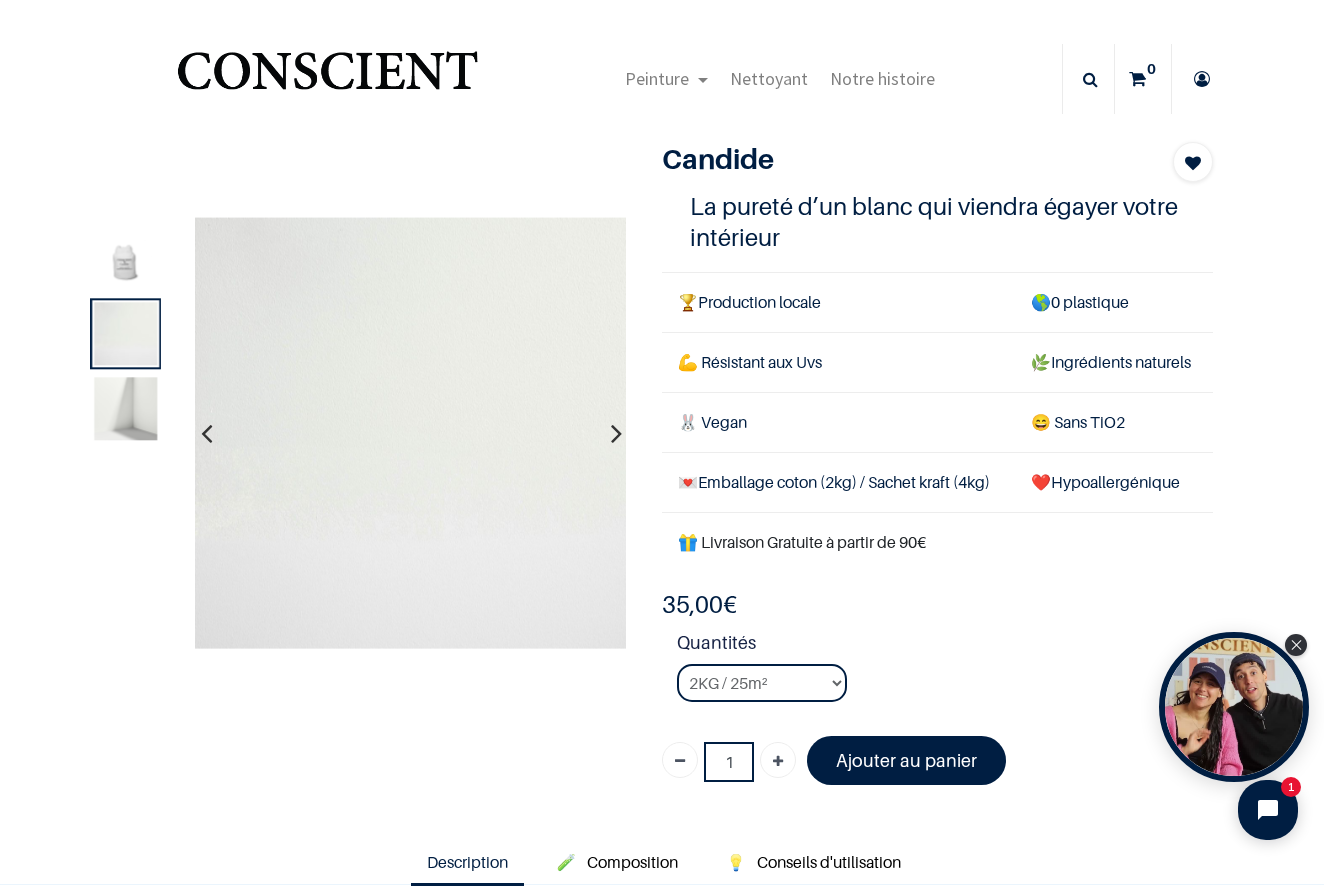click at bounding box center [125, 408] 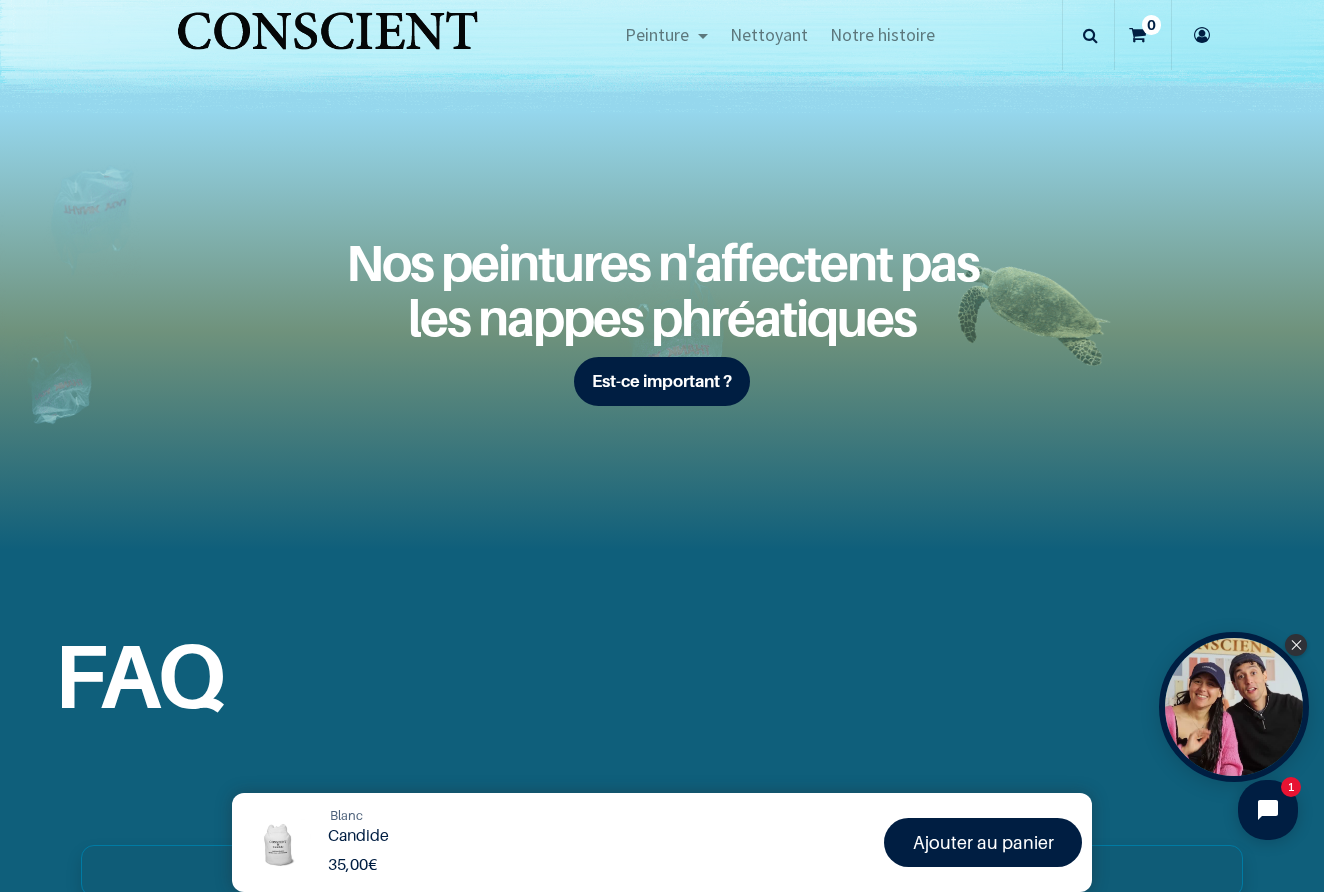 scroll, scrollTop: 2373, scrollLeft: 0, axis: vertical 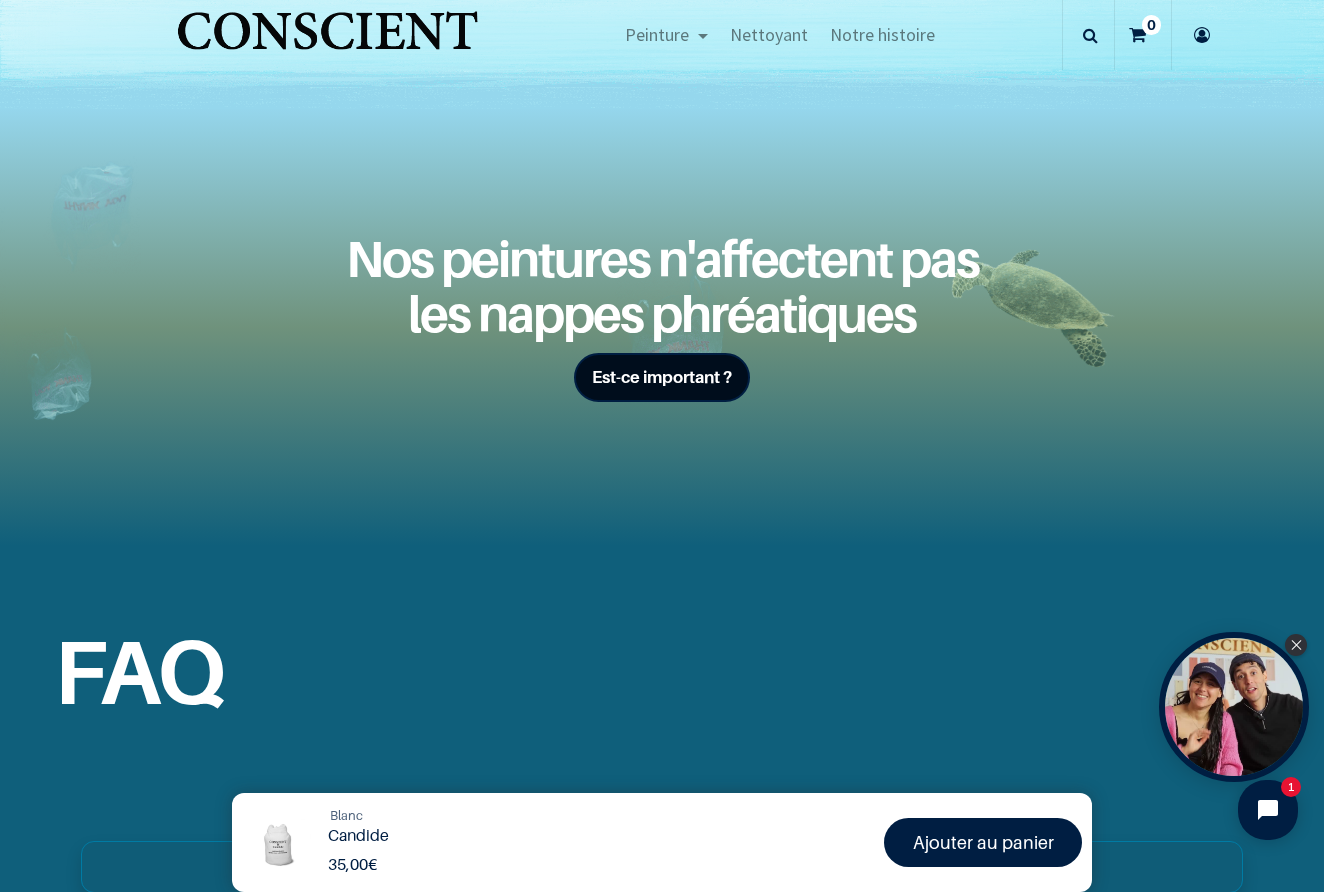 click on "Est-ce important ?" at bounding box center [662, 377] 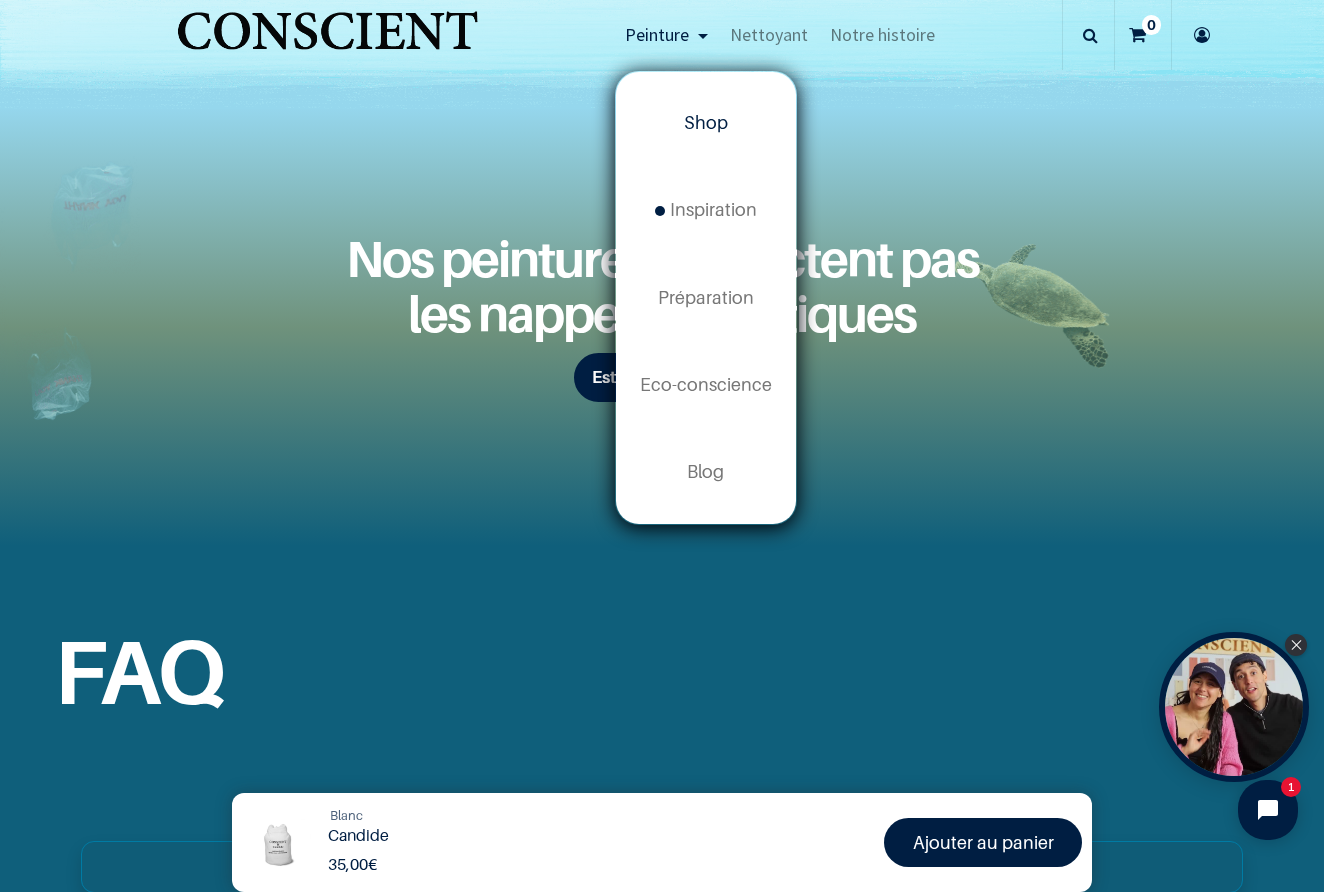 click on "Shop" at bounding box center [706, 123] 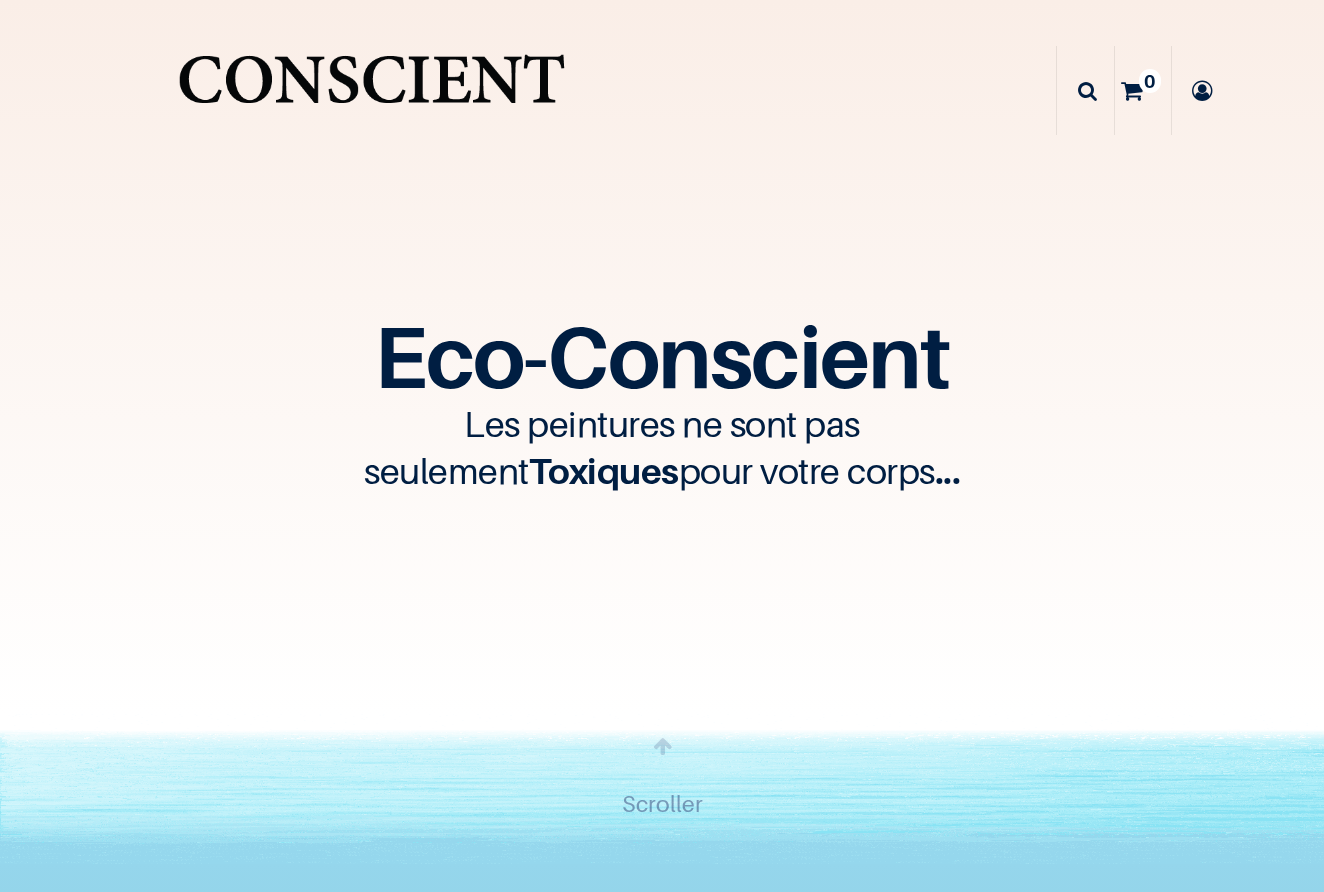 scroll, scrollTop: 0, scrollLeft: 0, axis: both 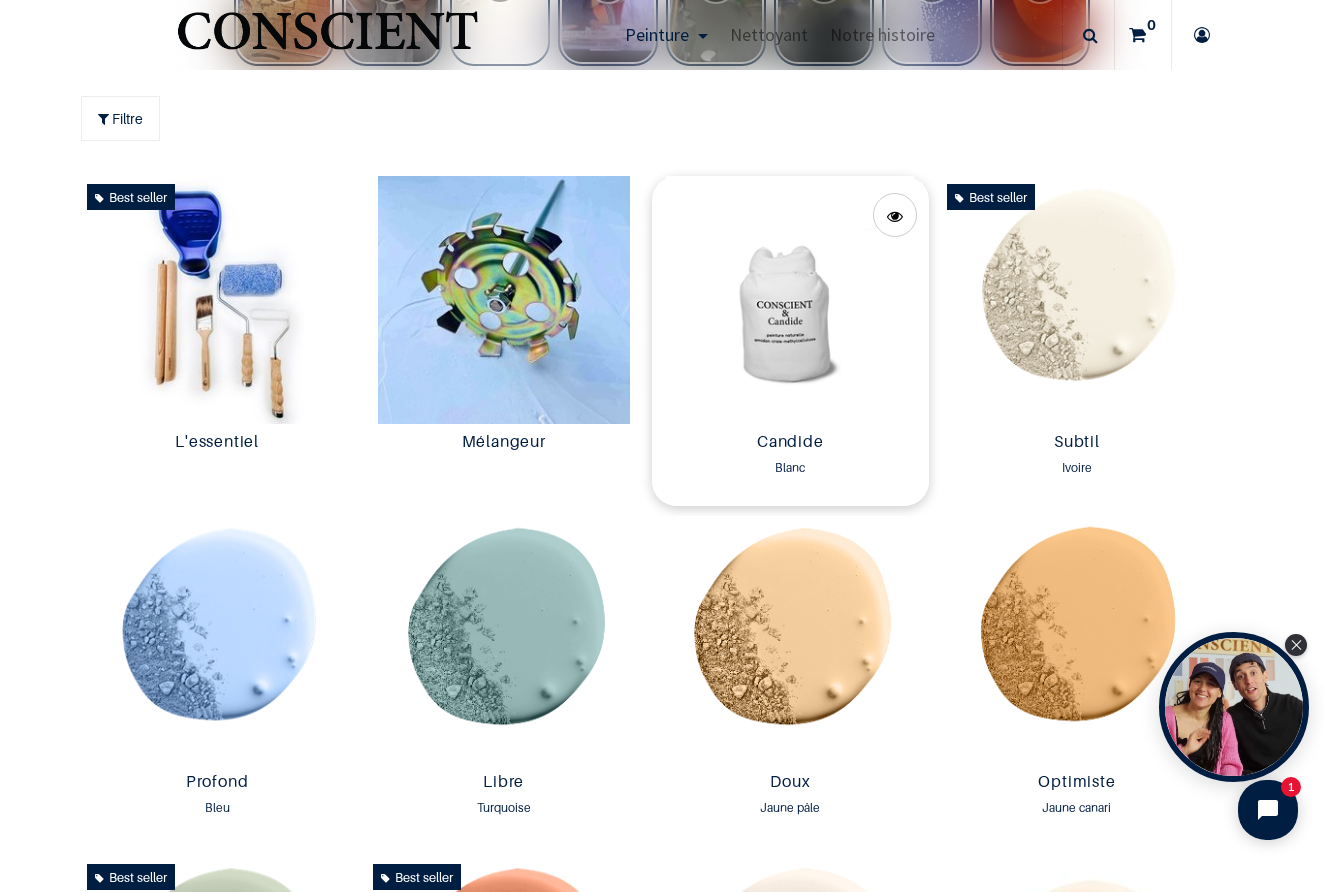 click at bounding box center (790, 300) 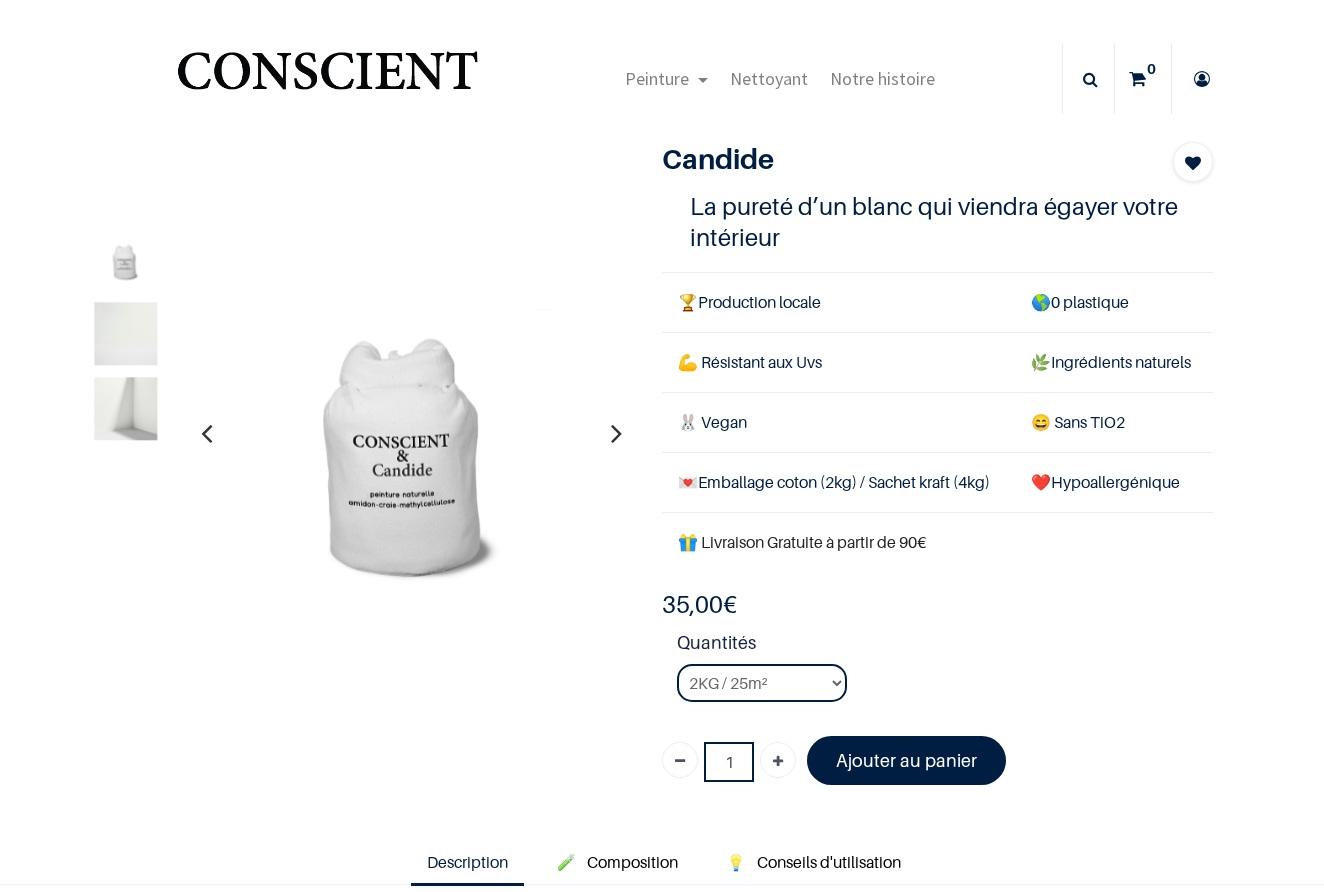 scroll, scrollTop: 0, scrollLeft: 0, axis: both 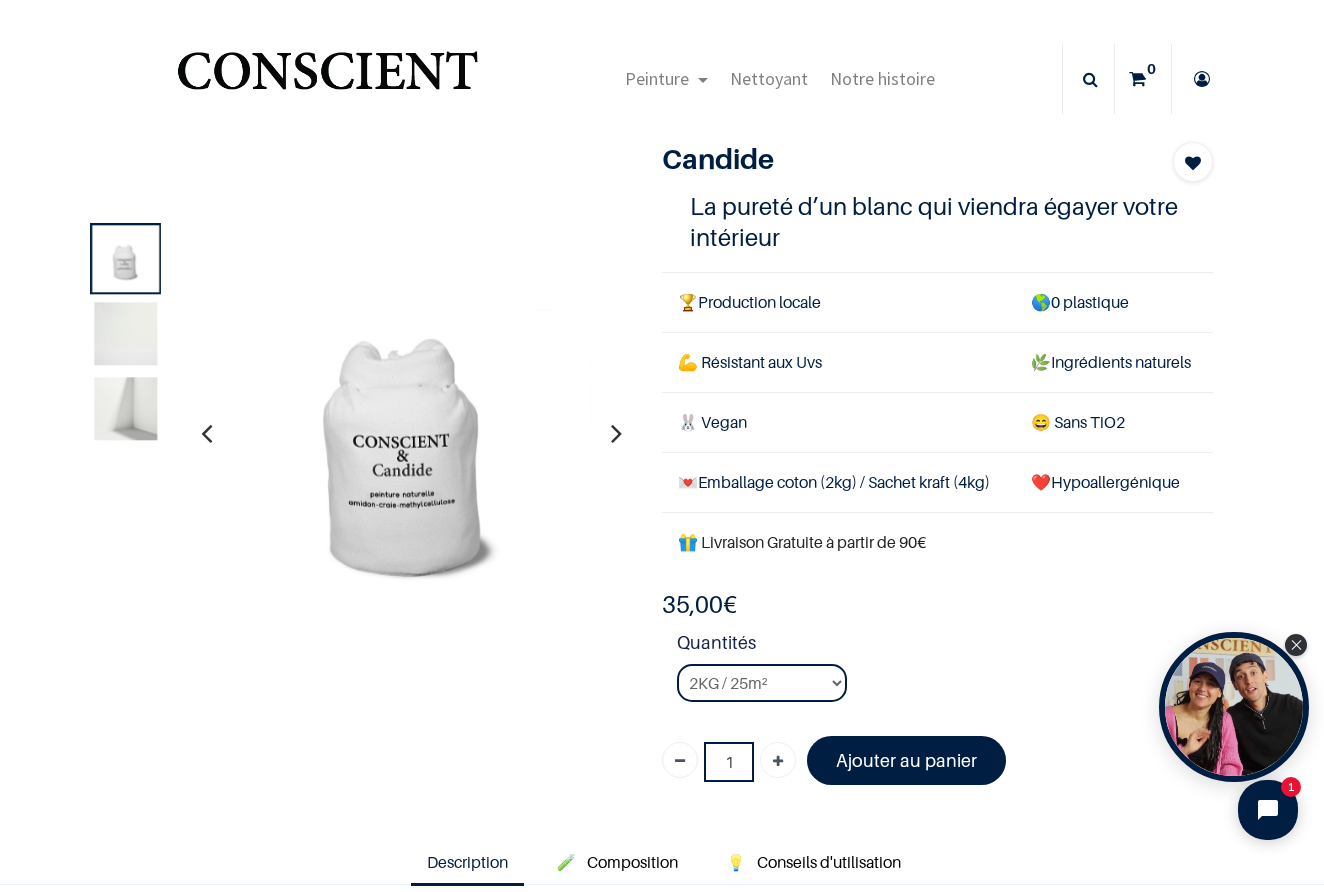 click at bounding box center (125, 333) 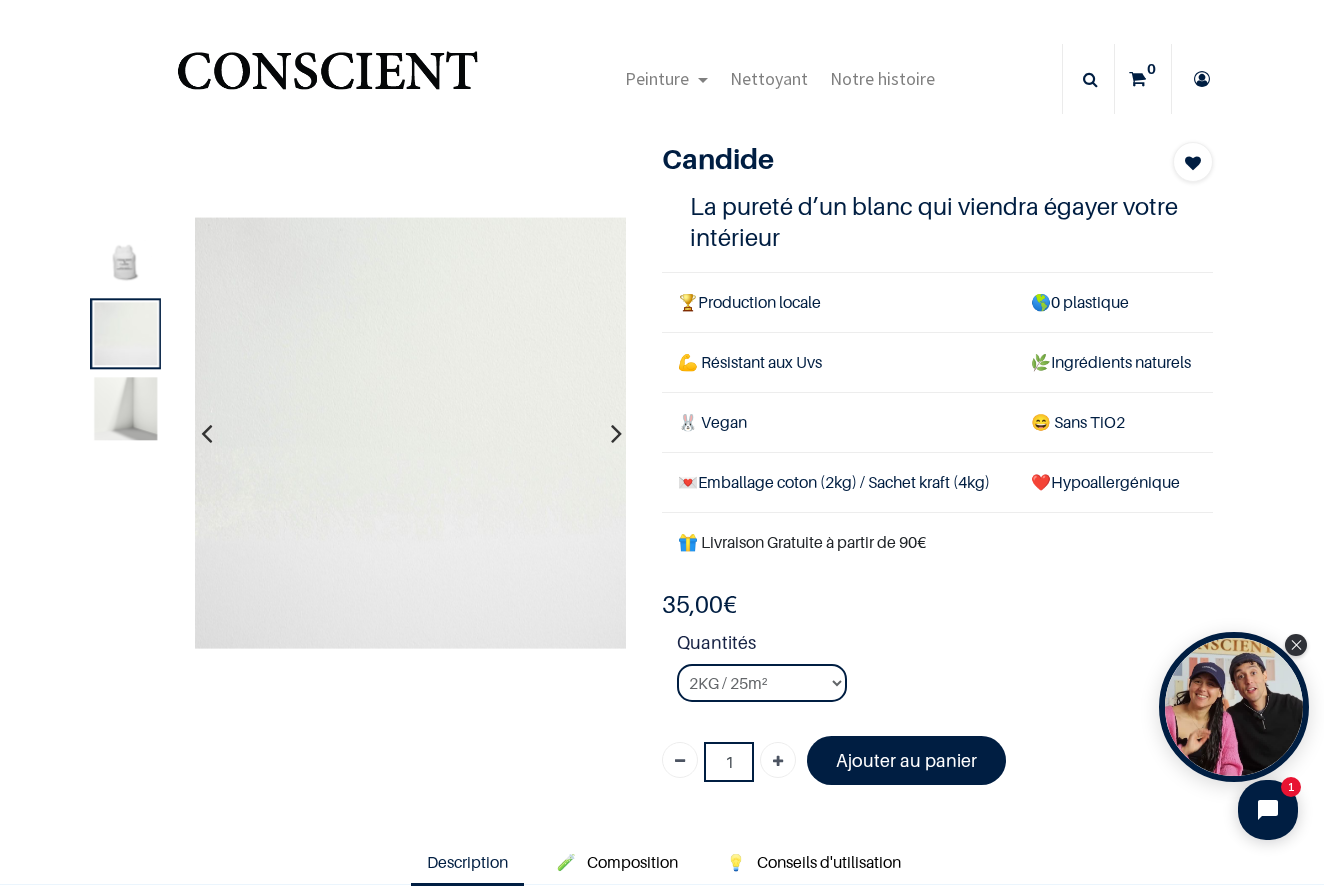 scroll, scrollTop: 380, scrollLeft: 0, axis: vertical 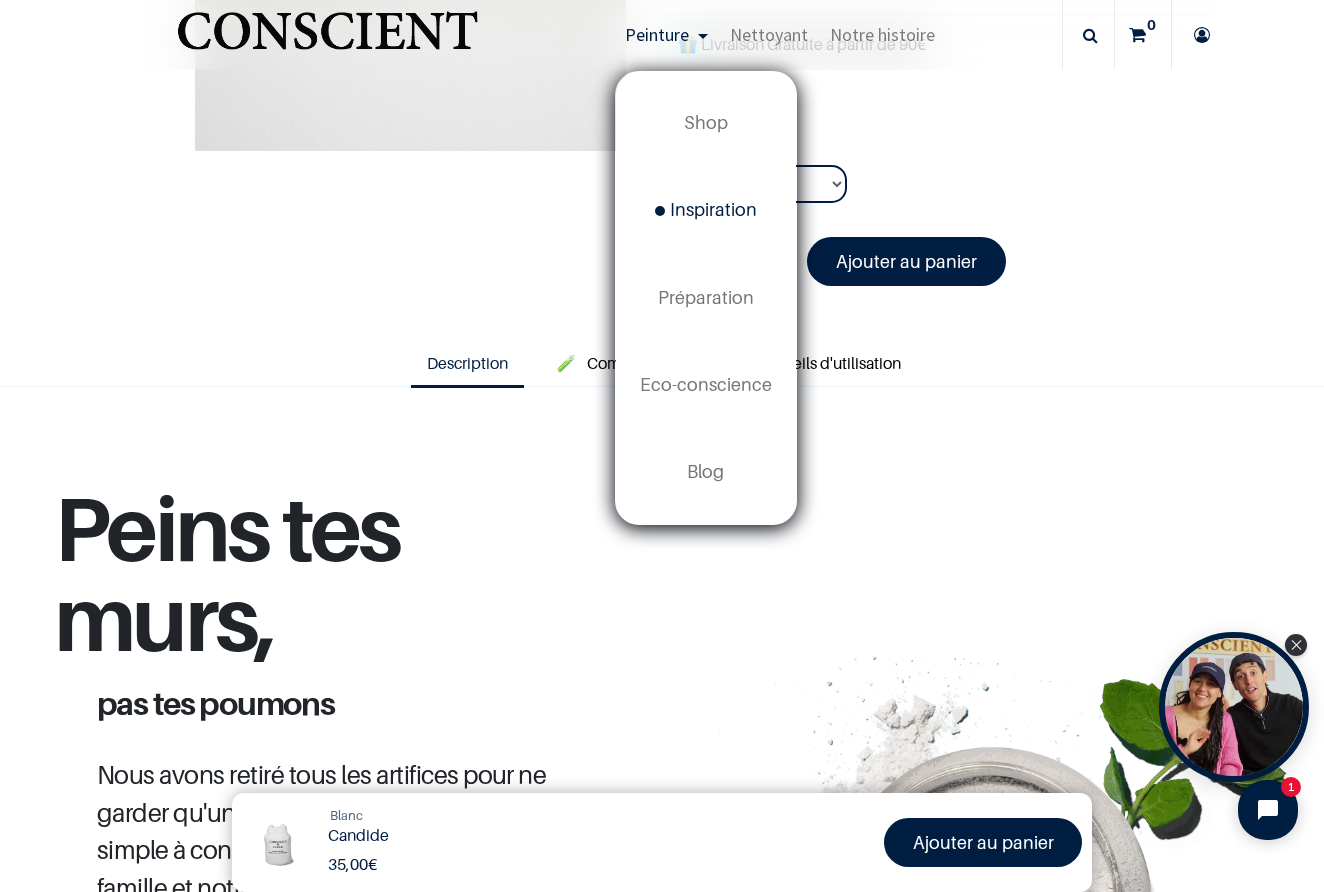click on "Inspiration
new" at bounding box center [706, 210] 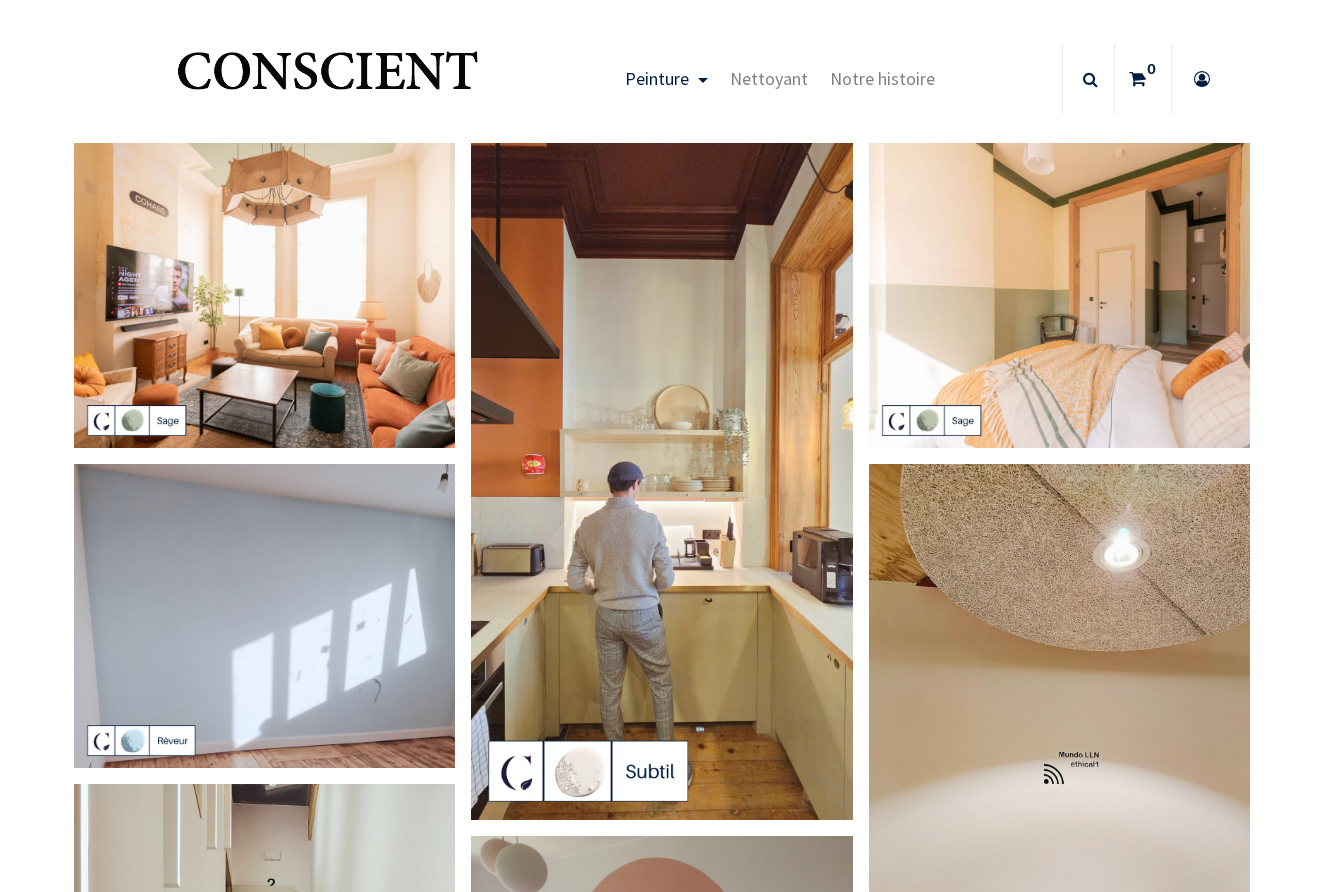 scroll, scrollTop: 0, scrollLeft: 0, axis: both 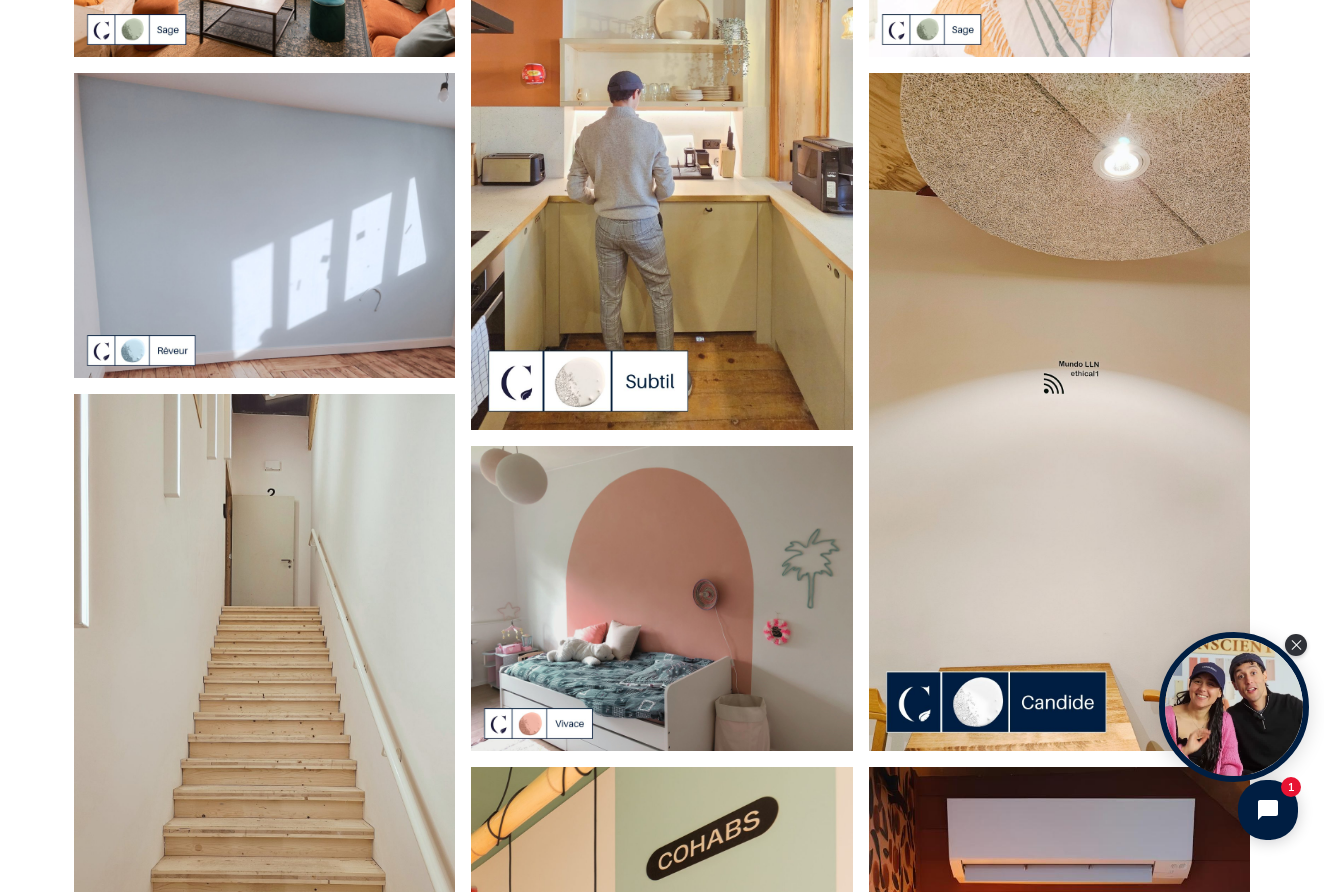 click at bounding box center [1059, 412] 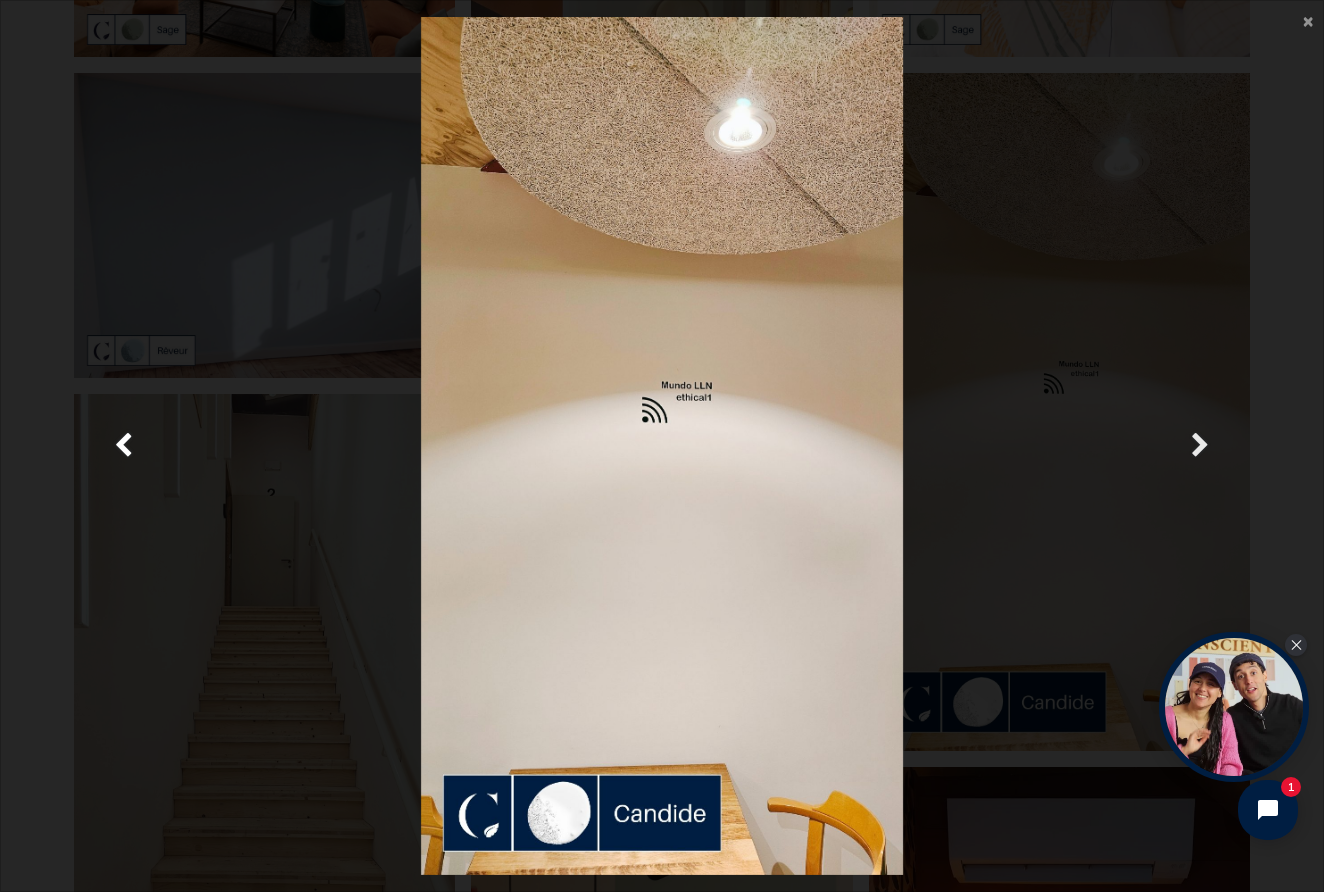 click at bounding box center (1200, 446) 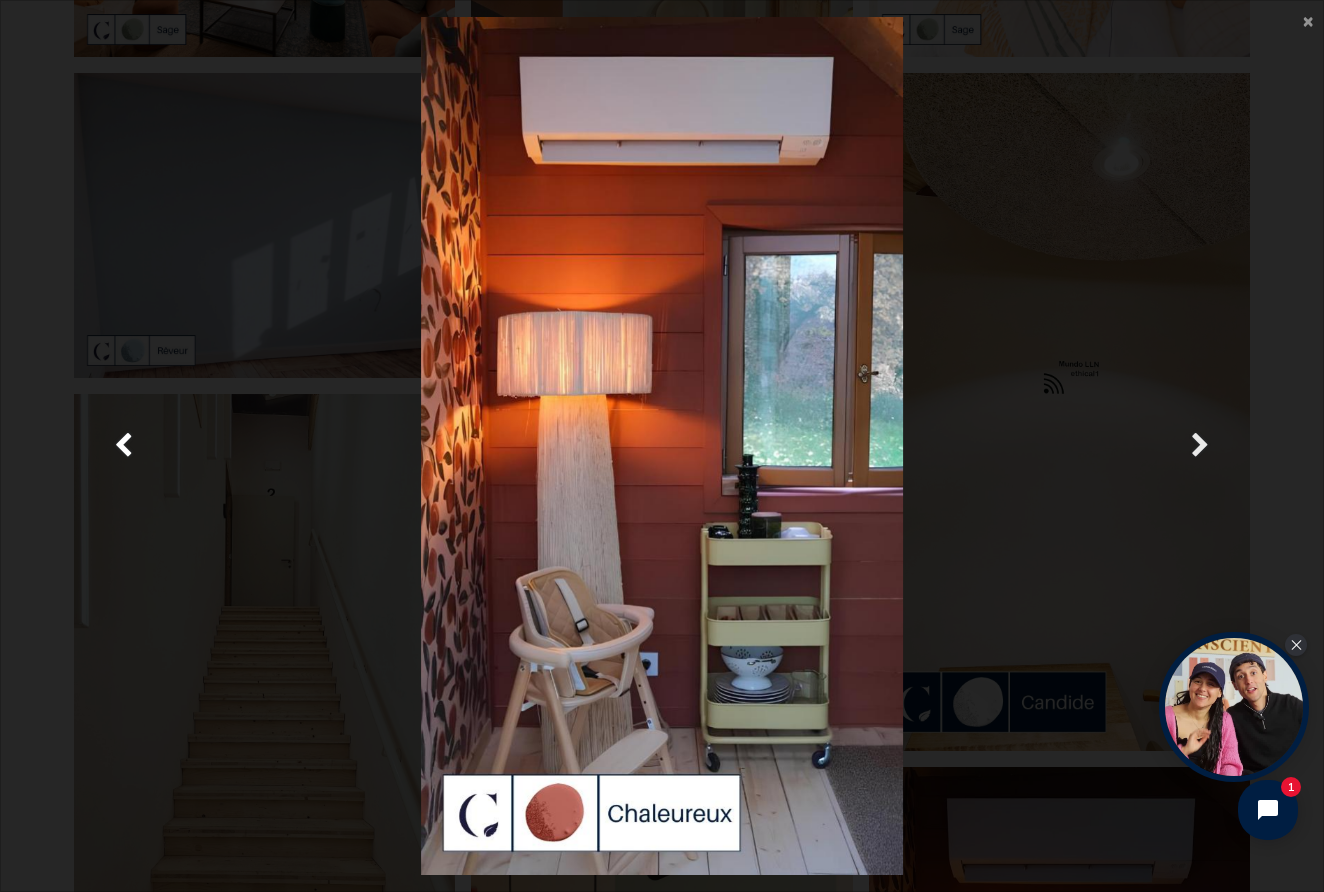 click at bounding box center [1200, 446] 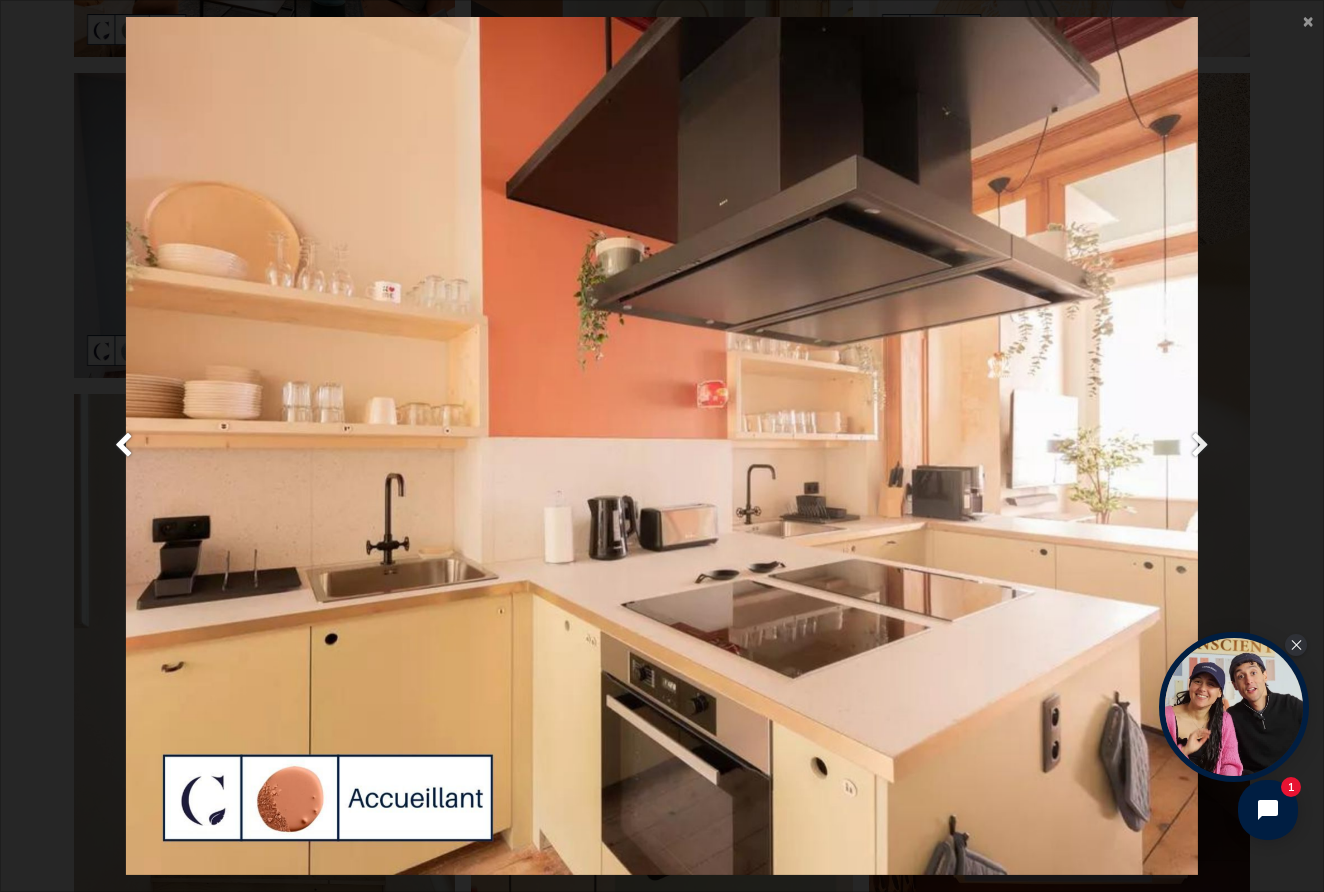 click at bounding box center [1200, 446] 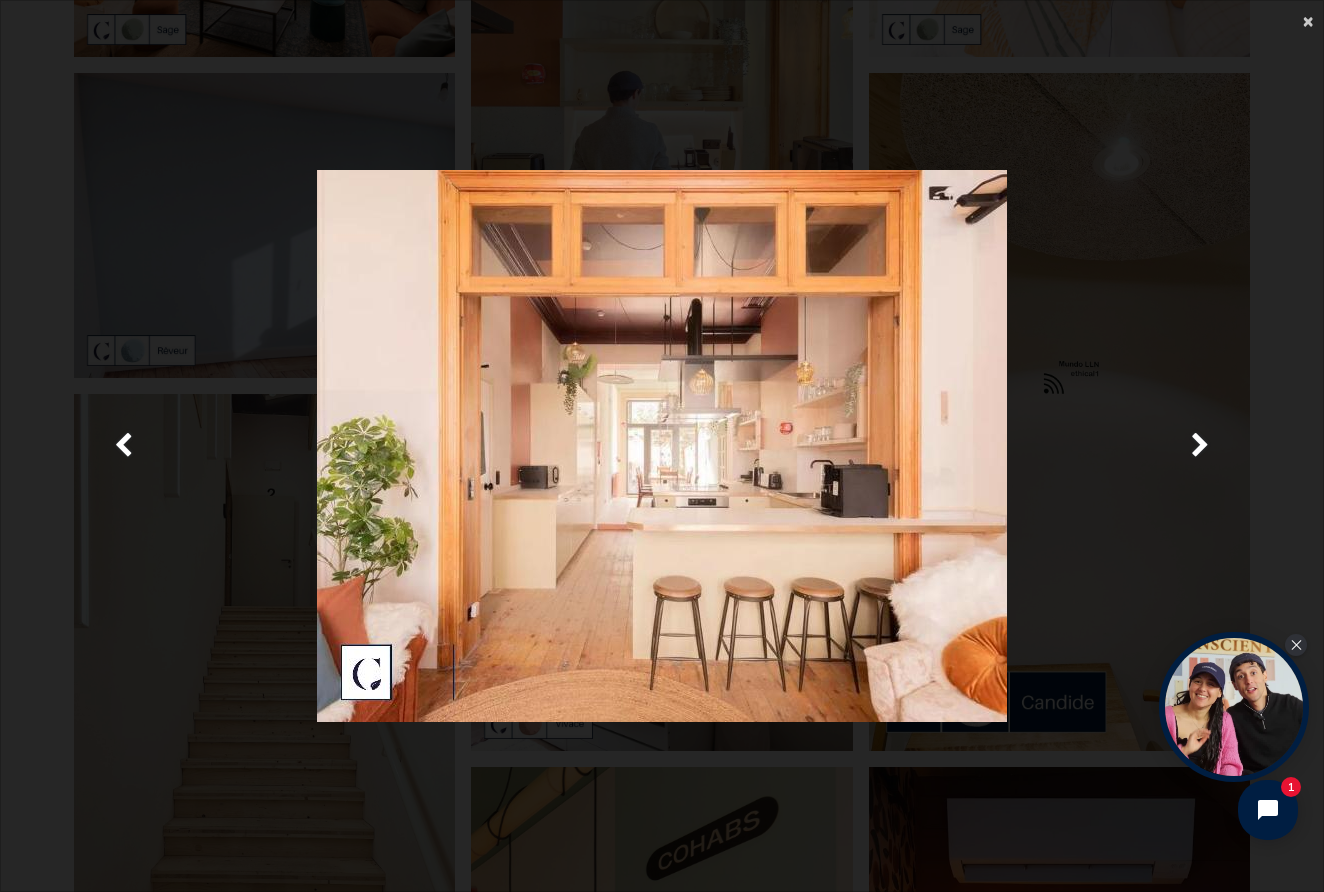 click on "×" at bounding box center (1308, 20) 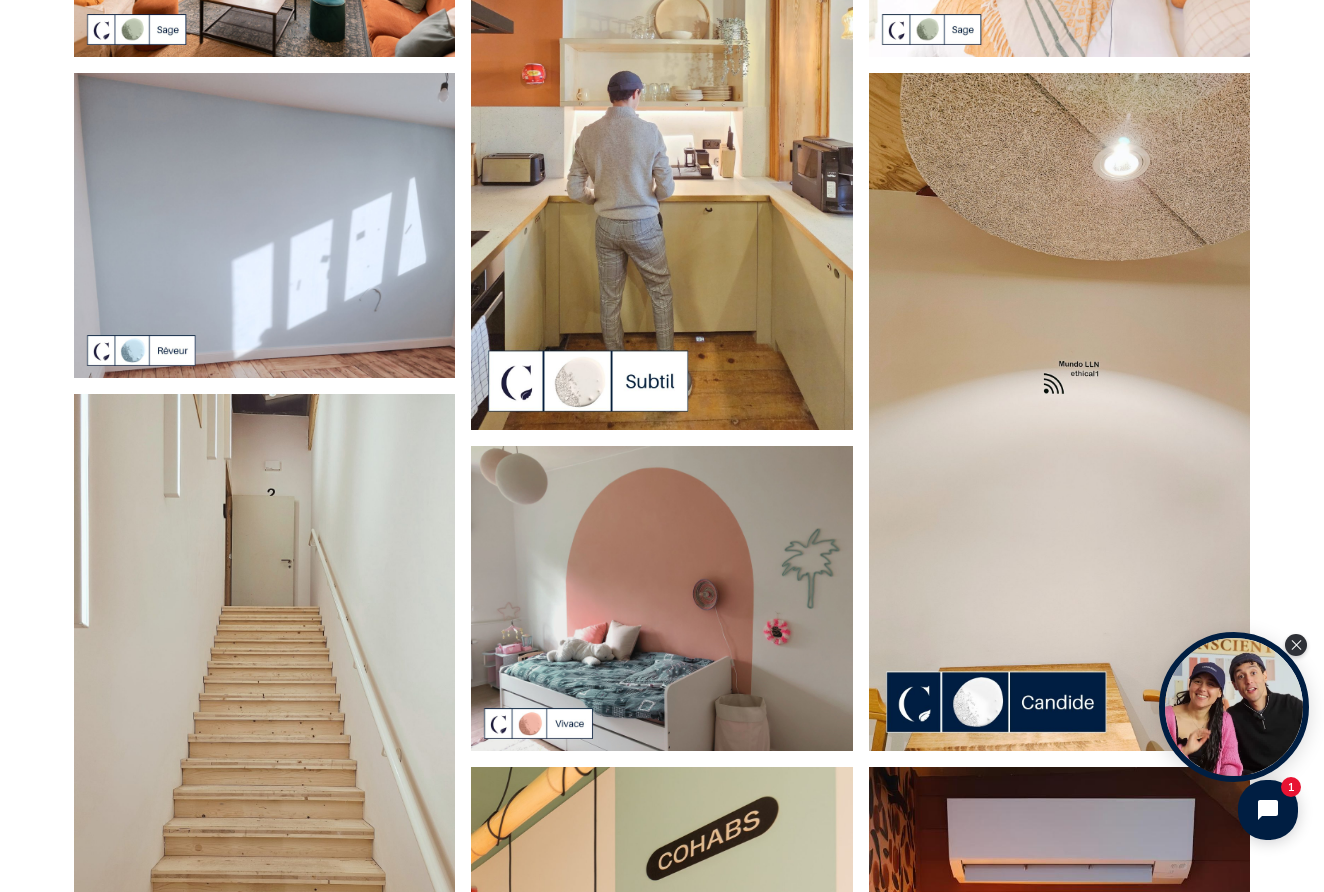 scroll, scrollTop: 277, scrollLeft: 0, axis: vertical 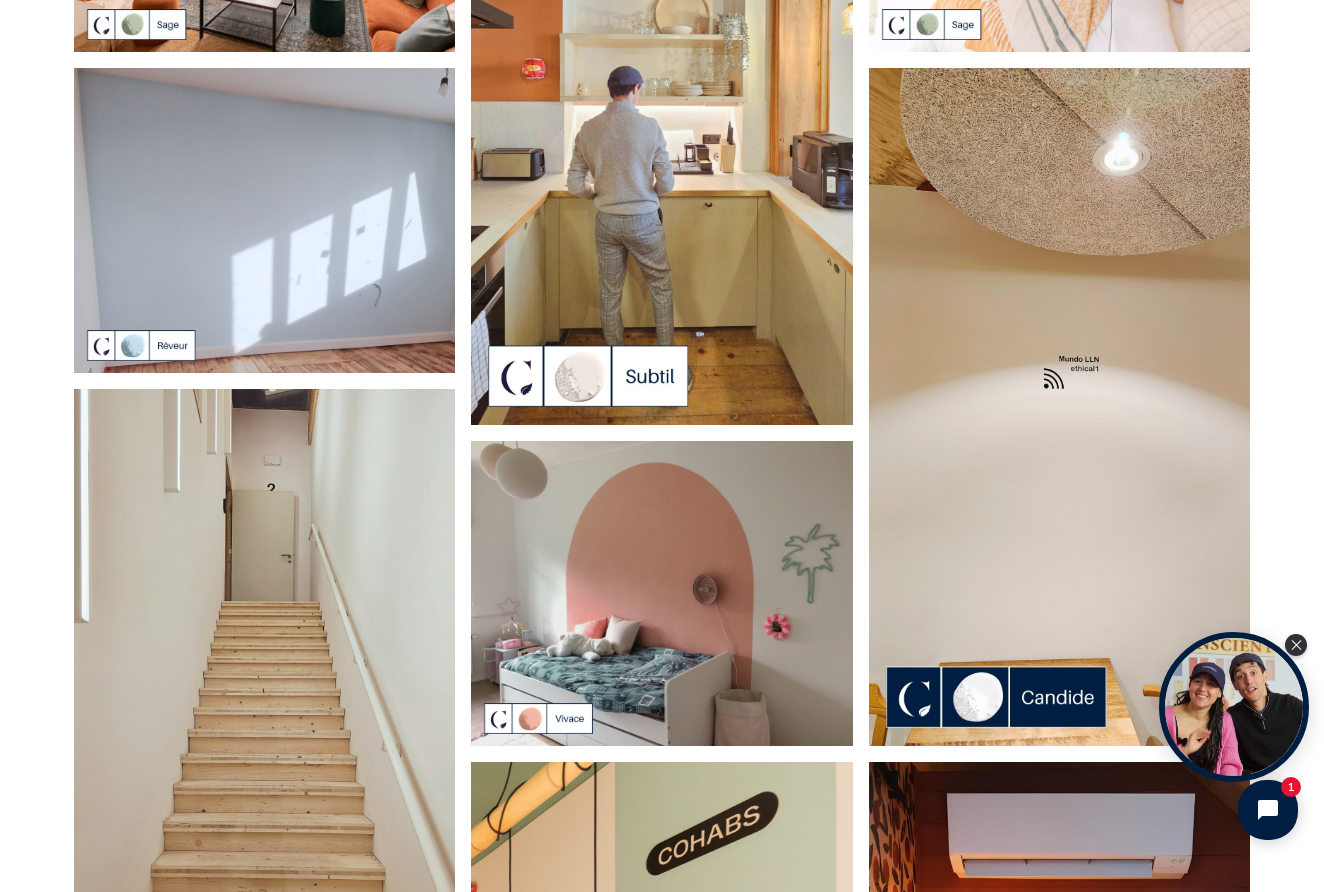 click at bounding box center (264, 220) 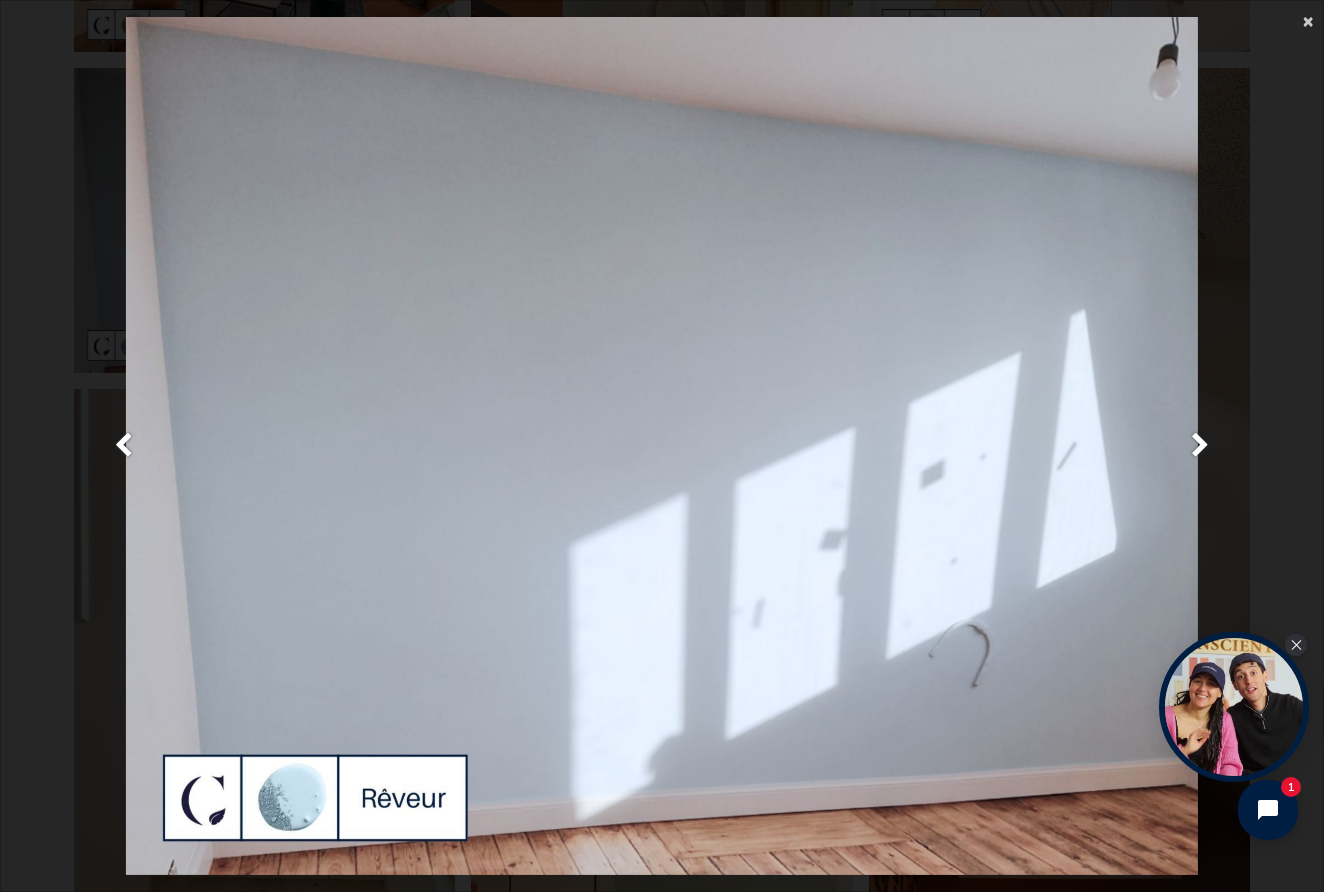 click on "×" at bounding box center [1308, 20] 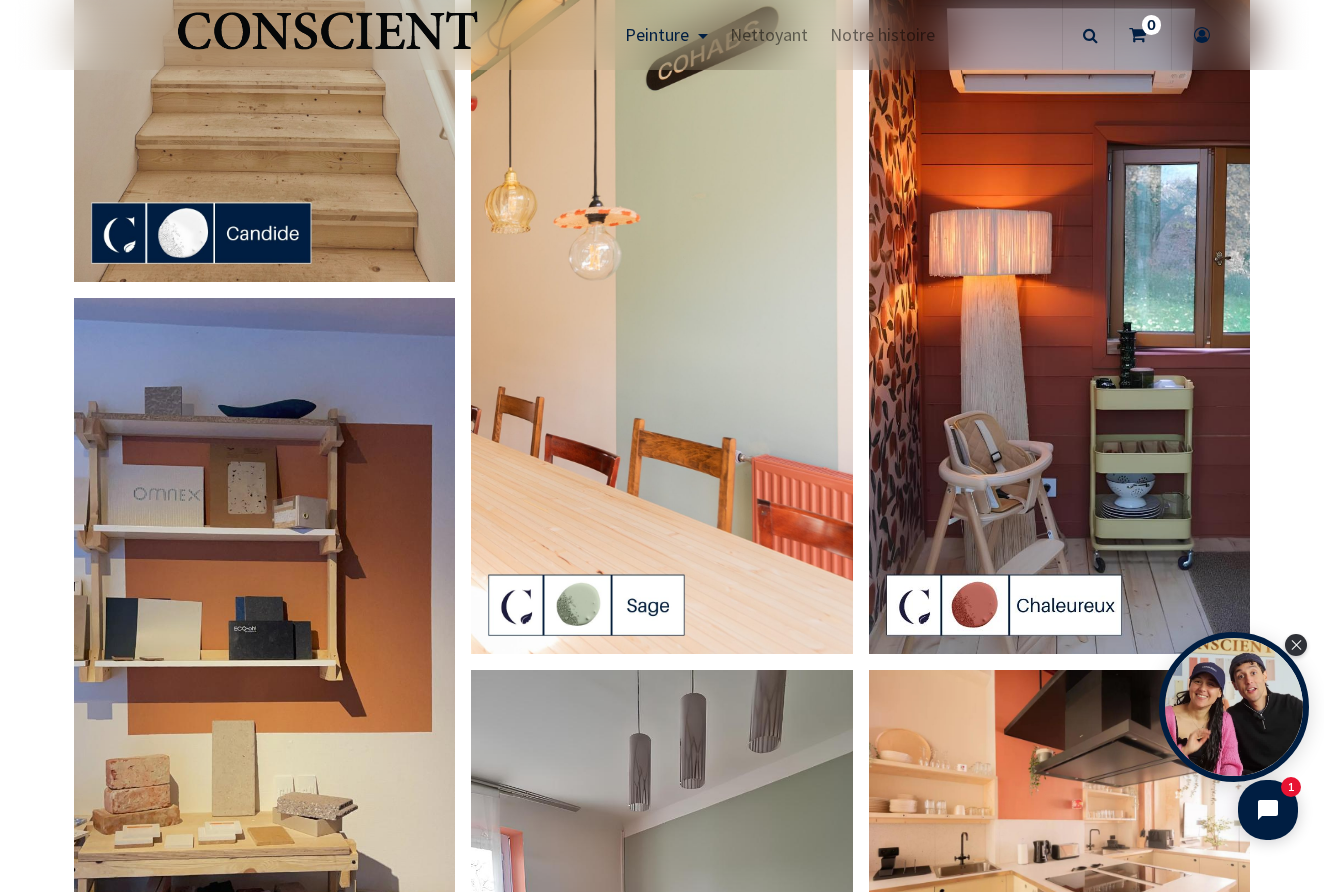 scroll, scrollTop: 1060, scrollLeft: 0, axis: vertical 